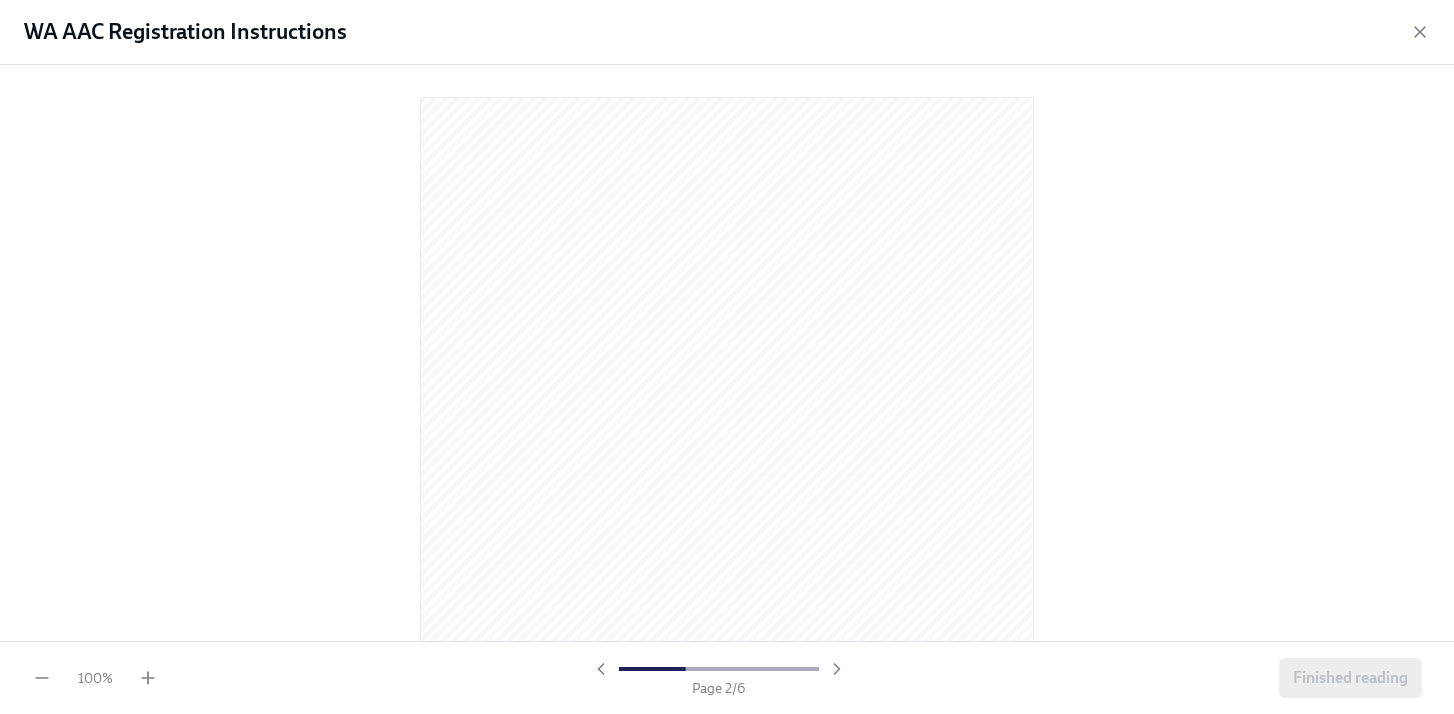 scroll, scrollTop: 0, scrollLeft: 0, axis: both 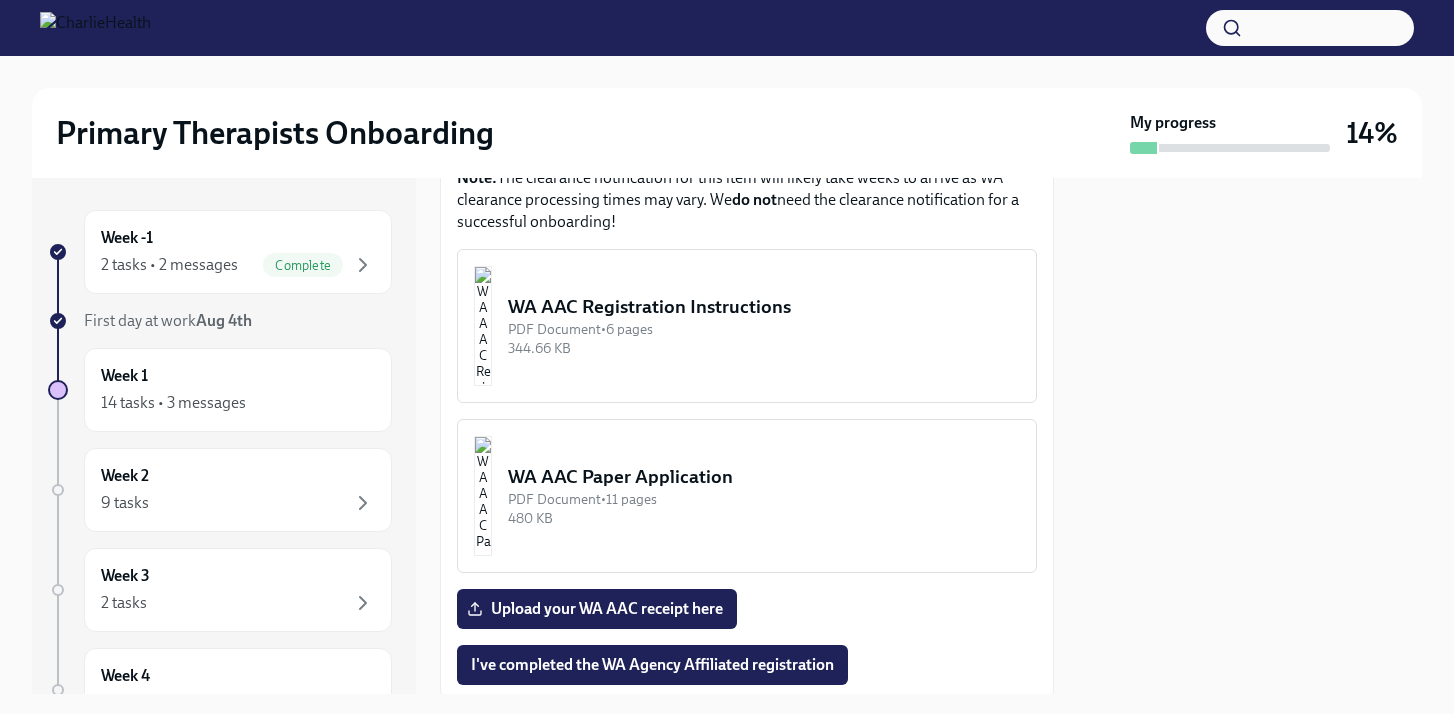 click on "WA AAC Registration Instructions" at bounding box center (764, 307) 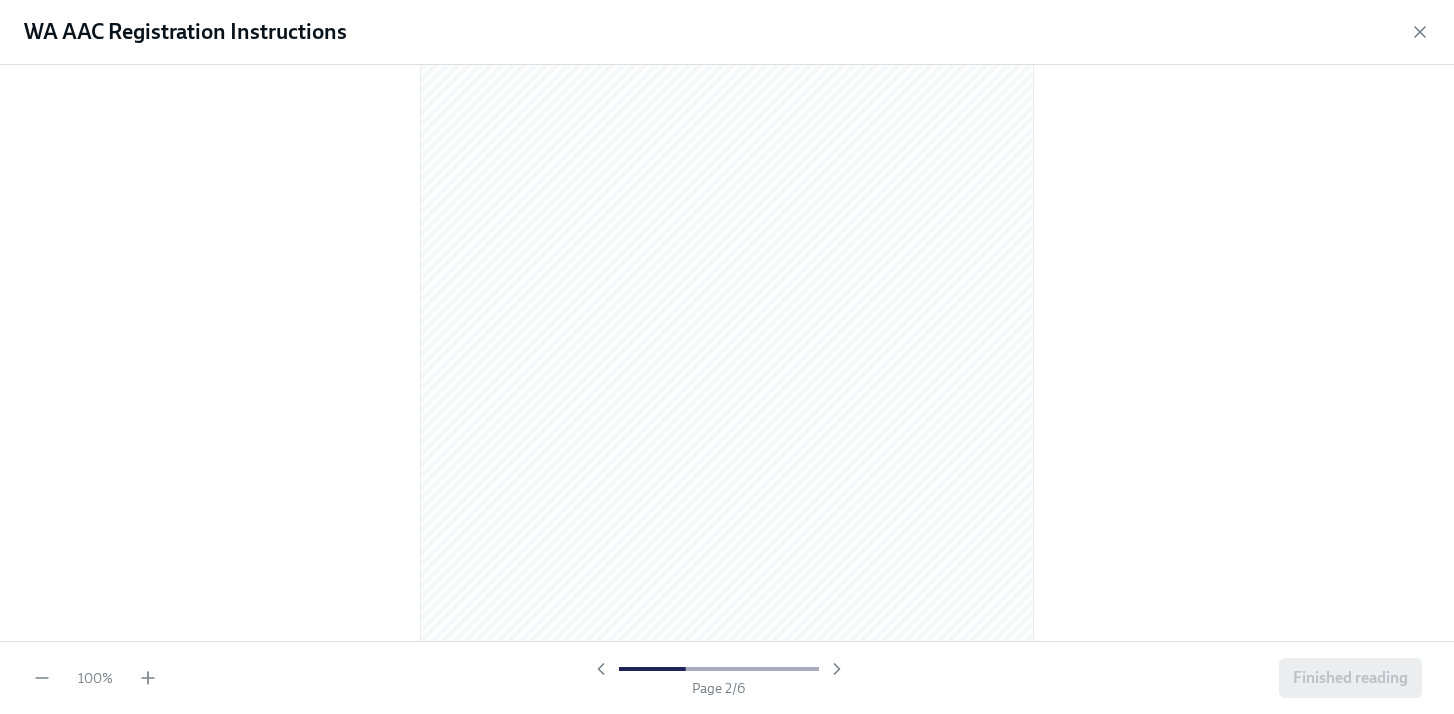 scroll, scrollTop: 983, scrollLeft: 0, axis: vertical 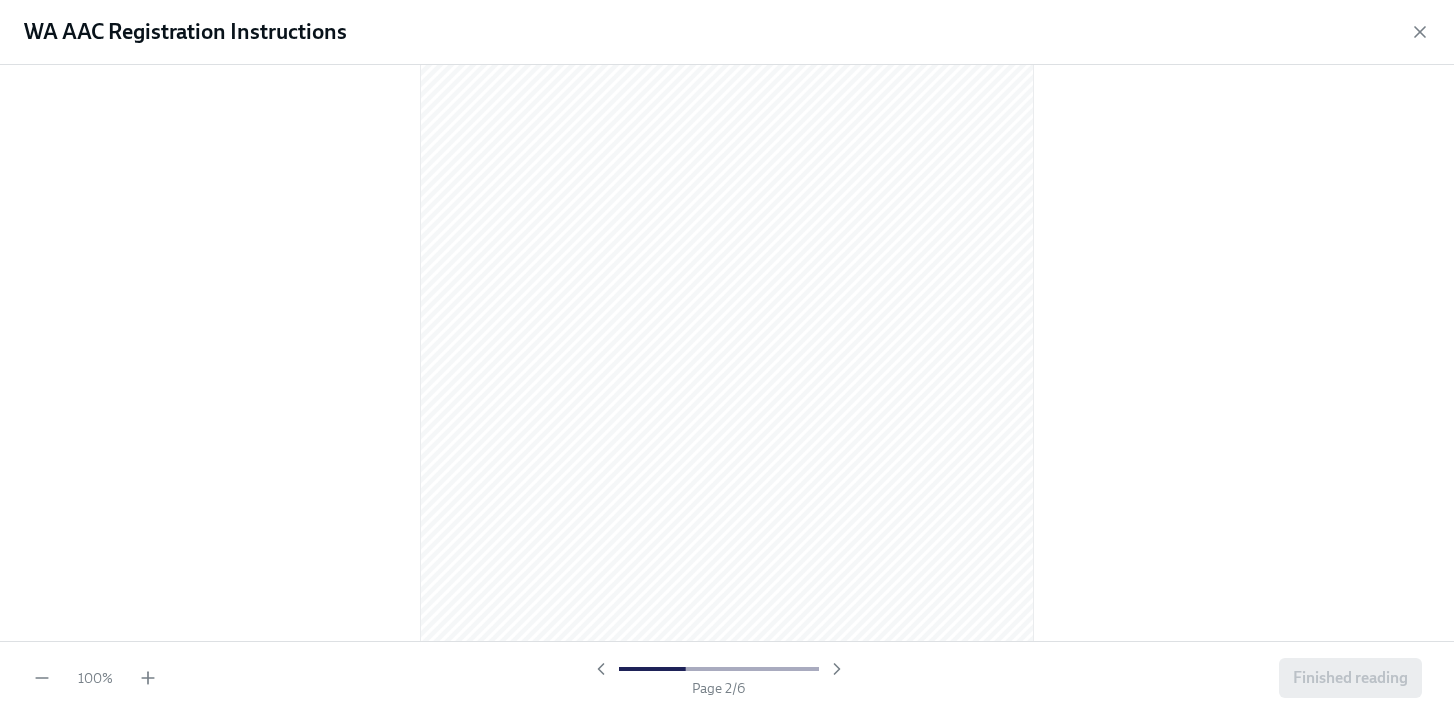 click on "100 % Page   2 / 6 Finished reading" at bounding box center [727, 677] 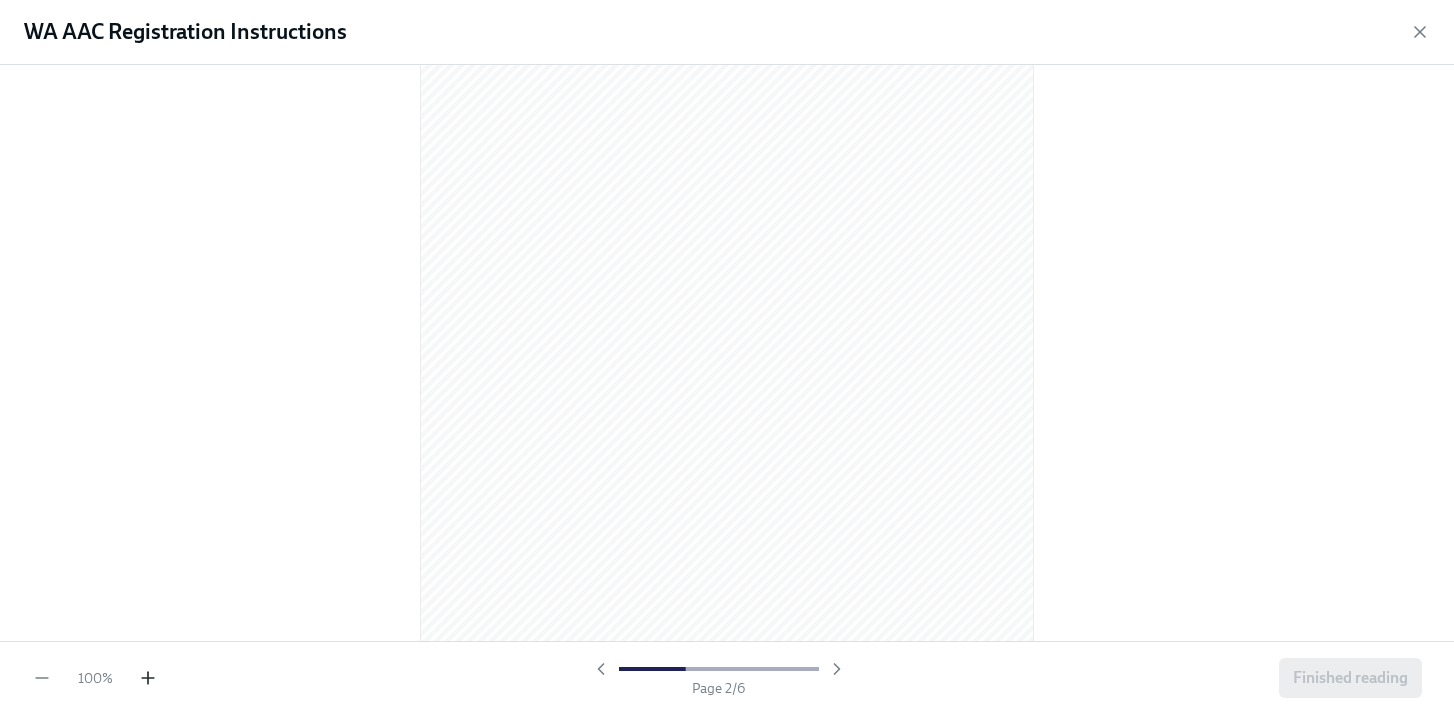 click 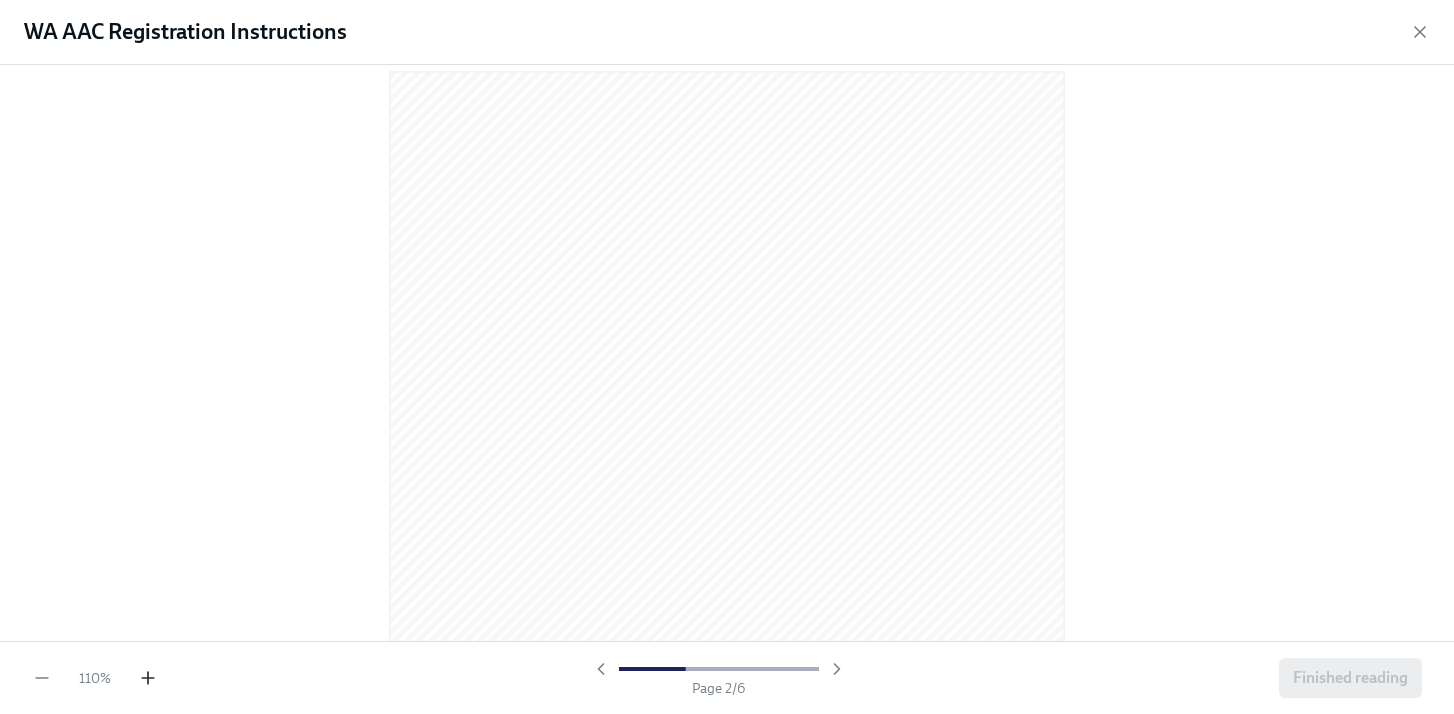 click 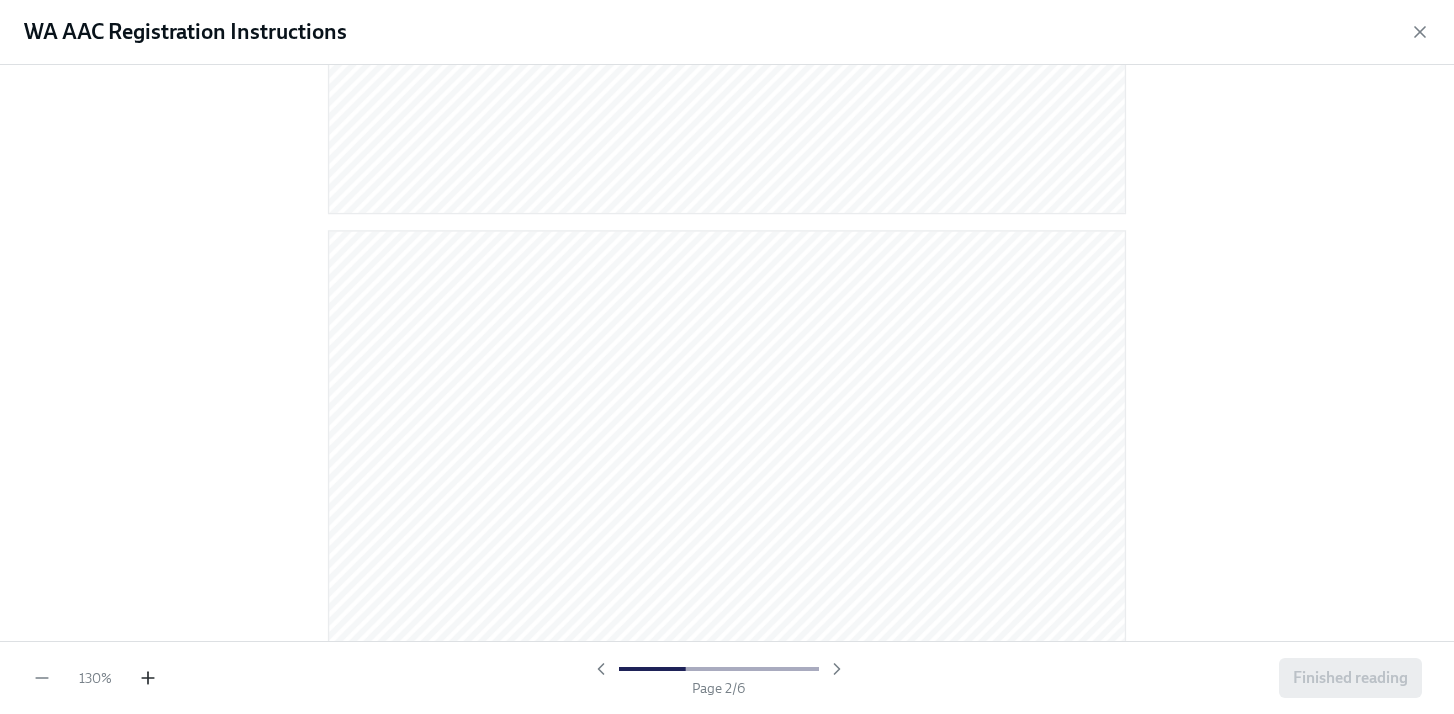click 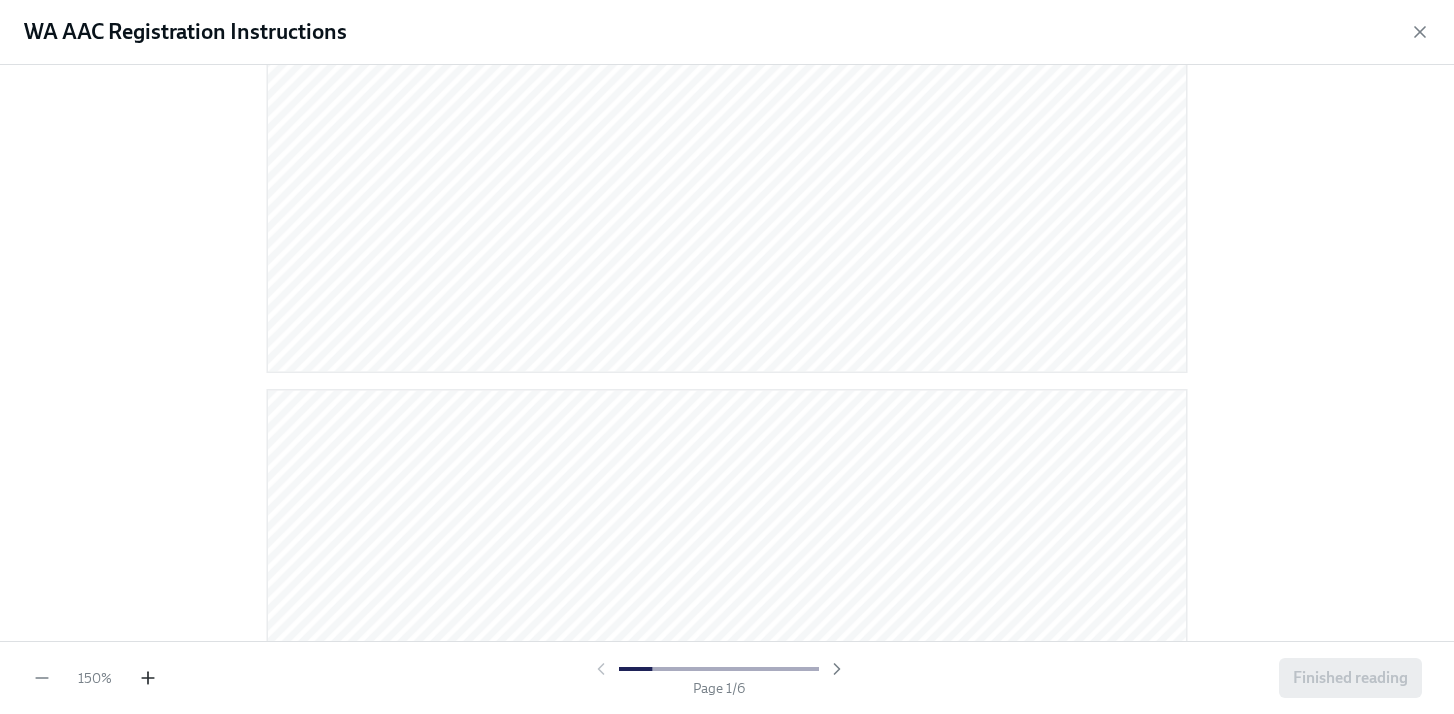 click 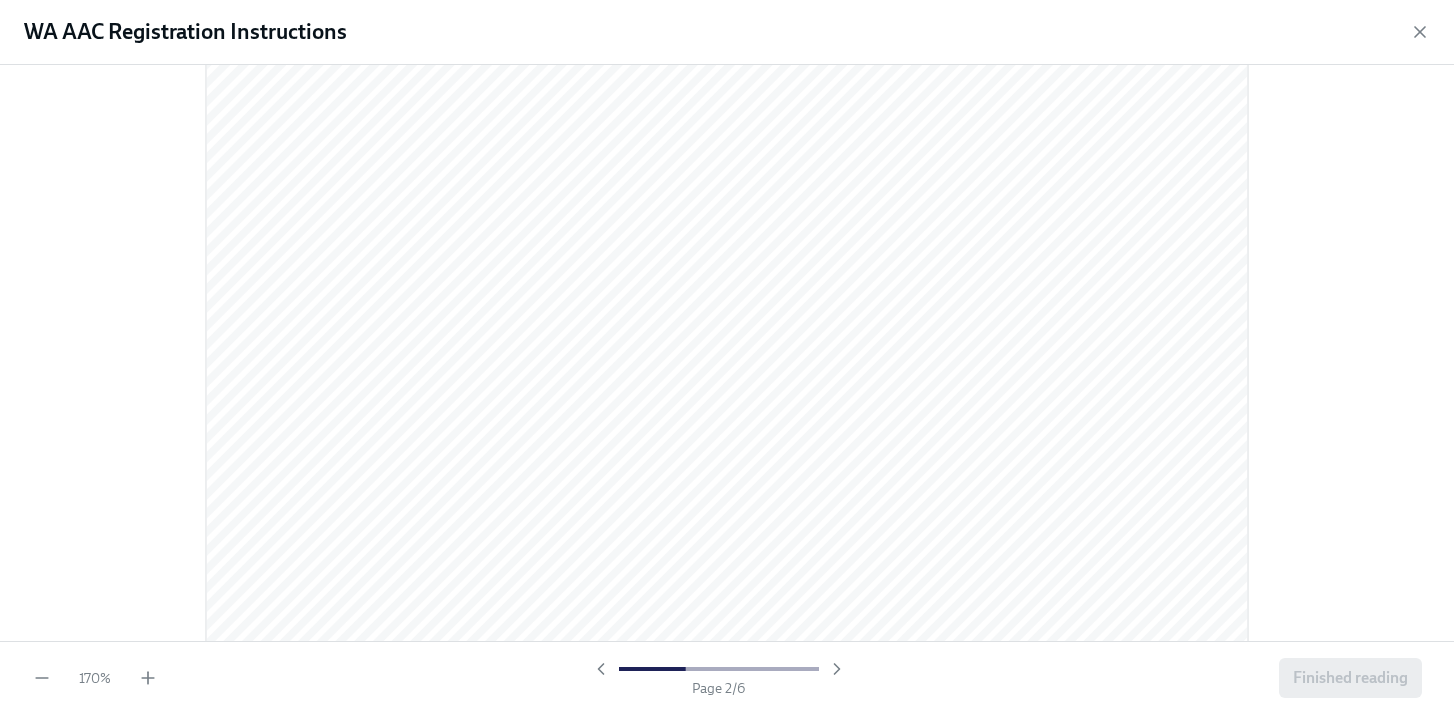 scroll, scrollTop: 1795, scrollLeft: 0, axis: vertical 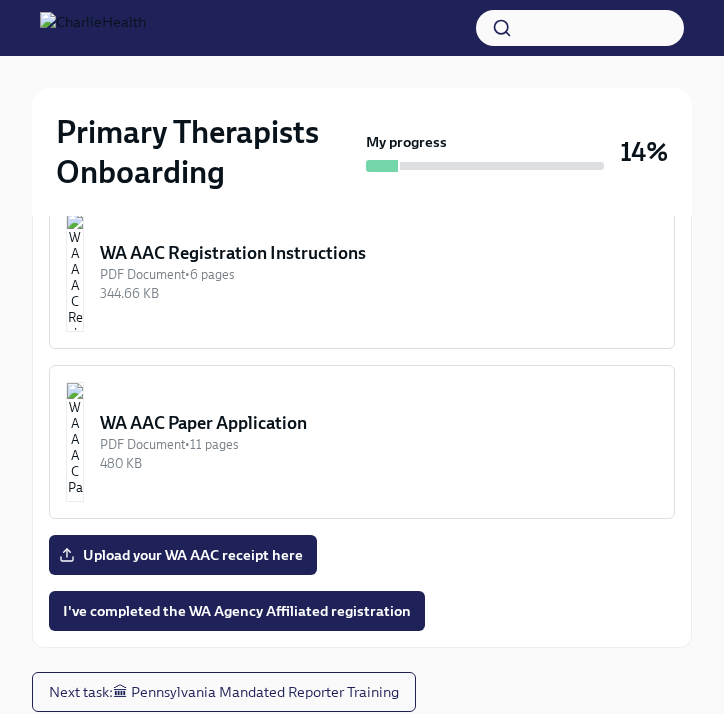 click on "WA AAC Registration Instructions" at bounding box center (379, 253) 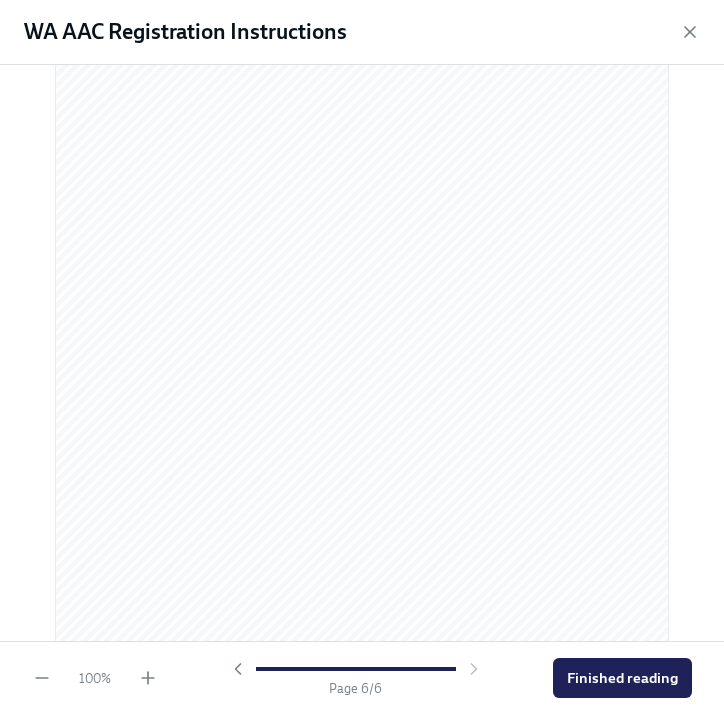 scroll, scrollTop: 4300, scrollLeft: 0, axis: vertical 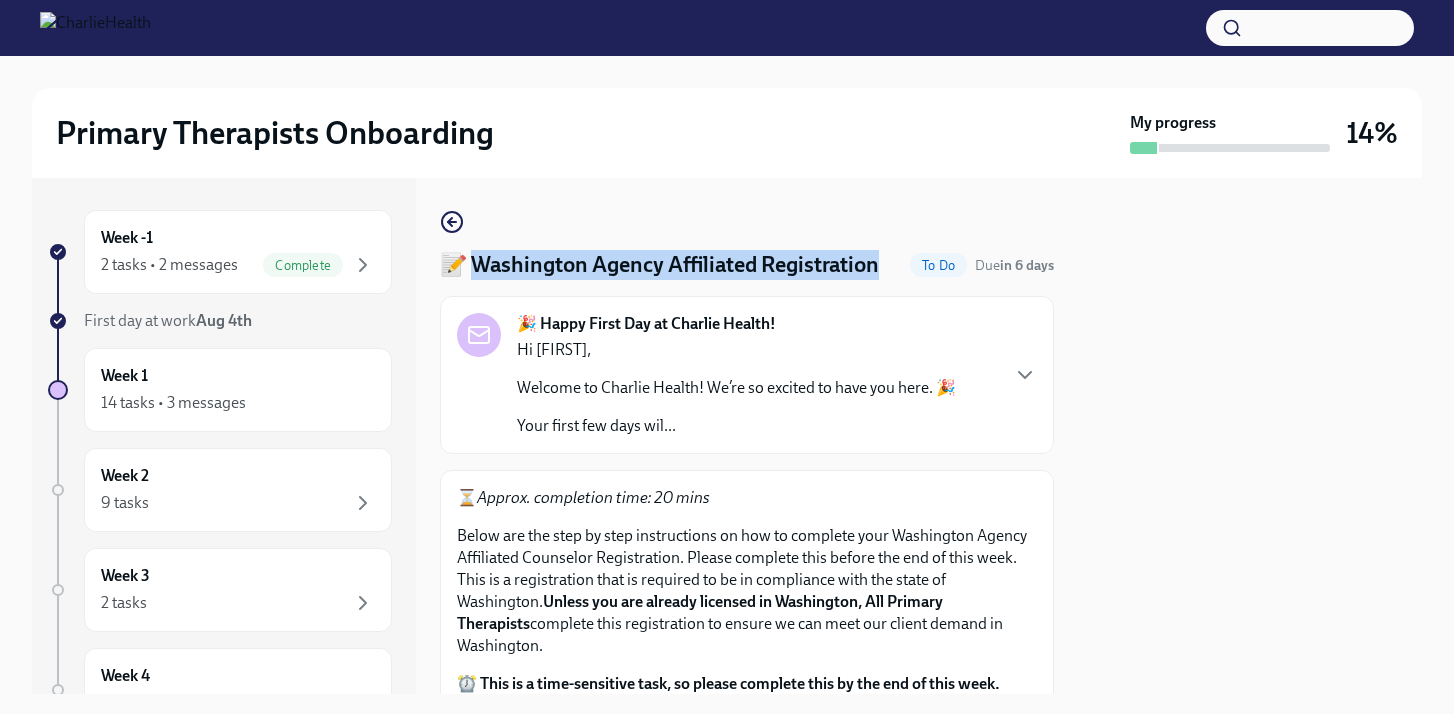 drag, startPoint x: 474, startPoint y: 266, endPoint x: 871, endPoint y: 270, distance: 397.02014 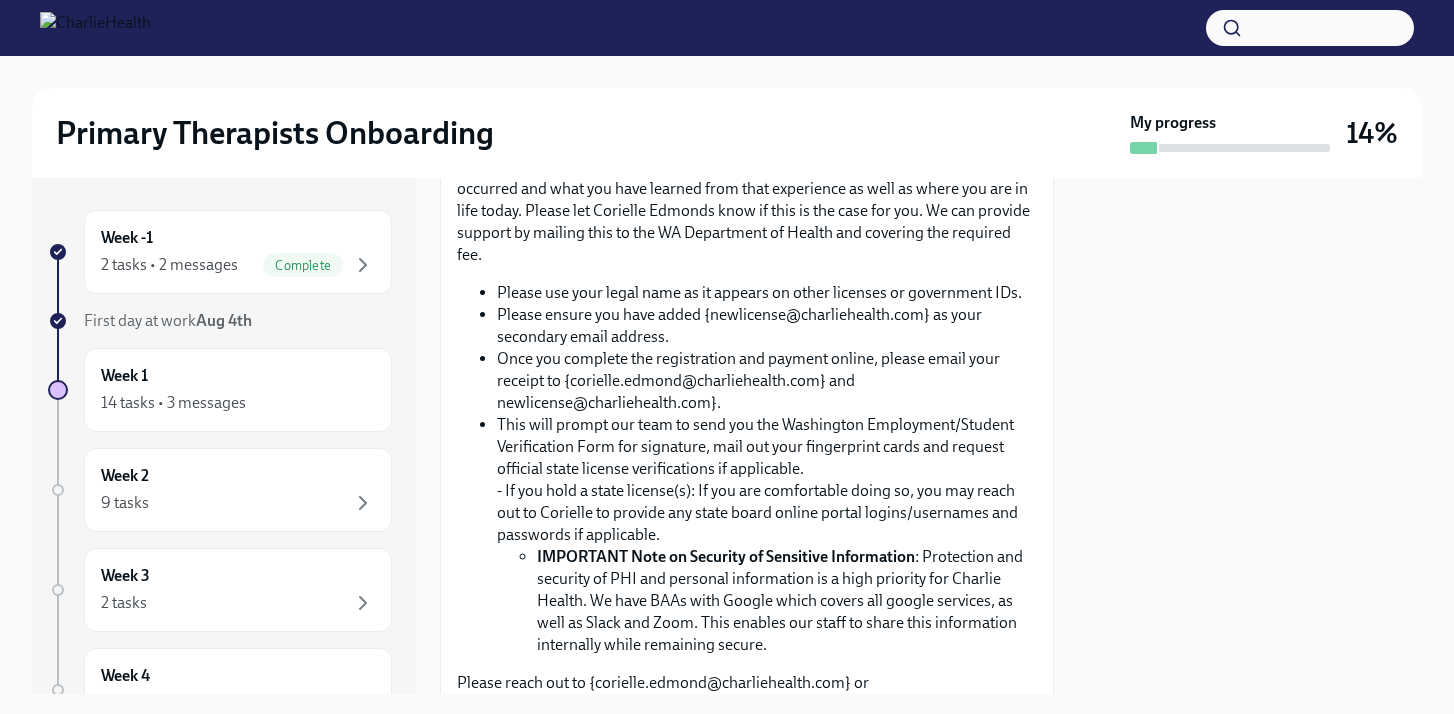 scroll, scrollTop: 627, scrollLeft: 0, axis: vertical 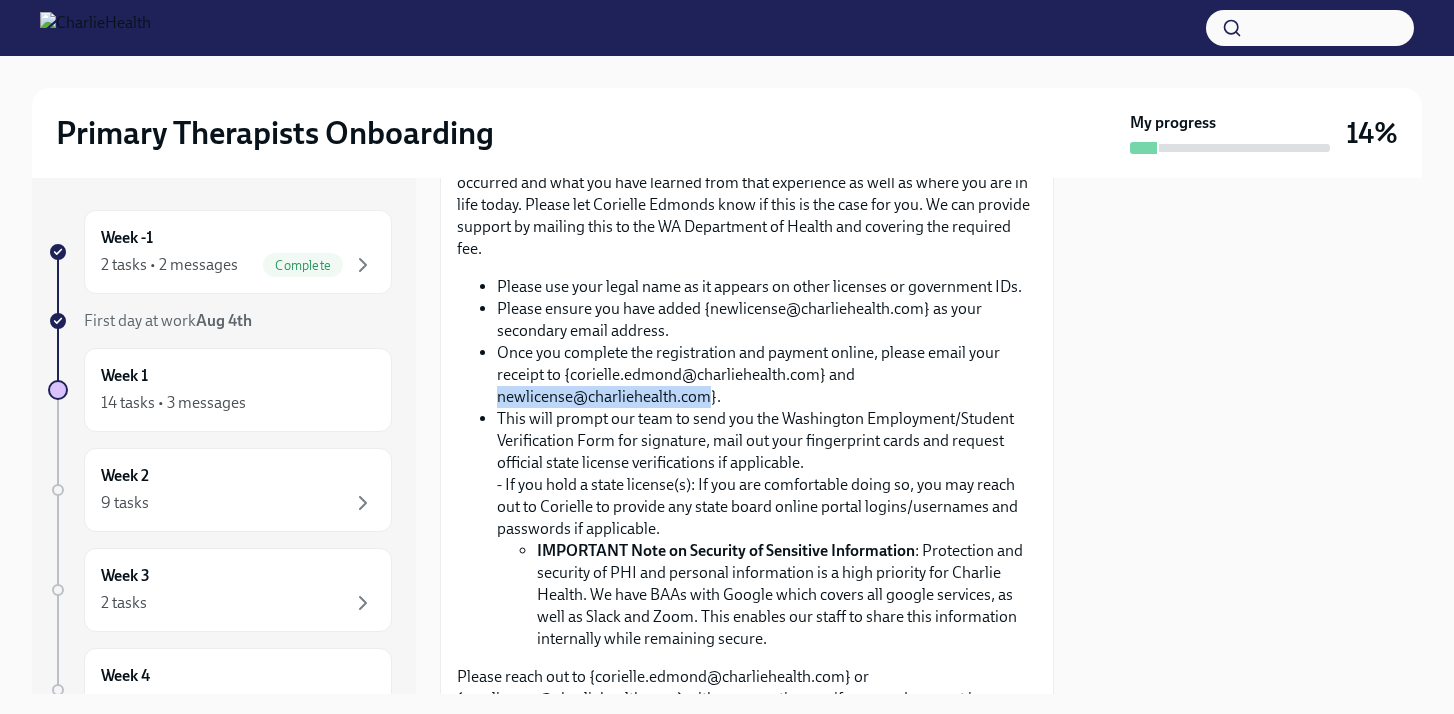 drag, startPoint x: 497, startPoint y: 376, endPoint x: 710, endPoint y: 377, distance: 213.00235 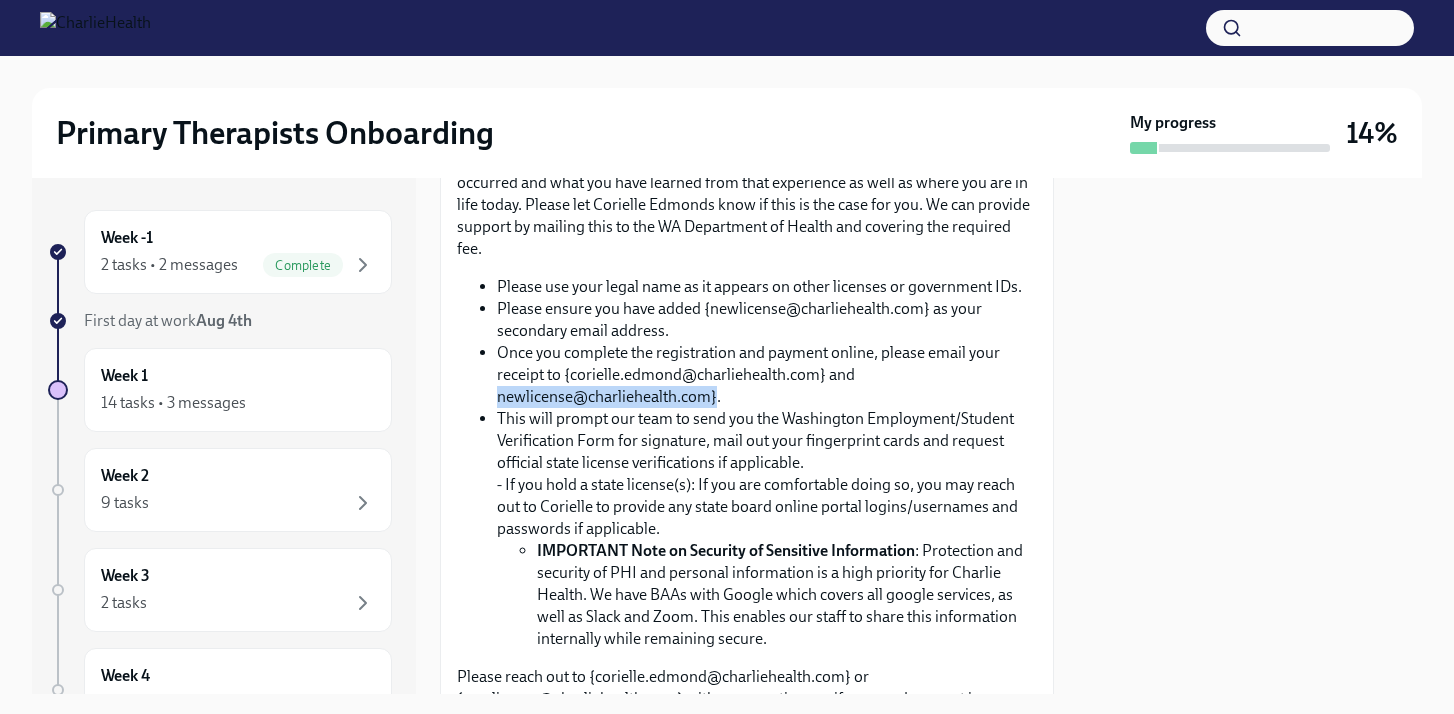 drag, startPoint x: 498, startPoint y: 375, endPoint x: 712, endPoint y: 380, distance: 214.05841 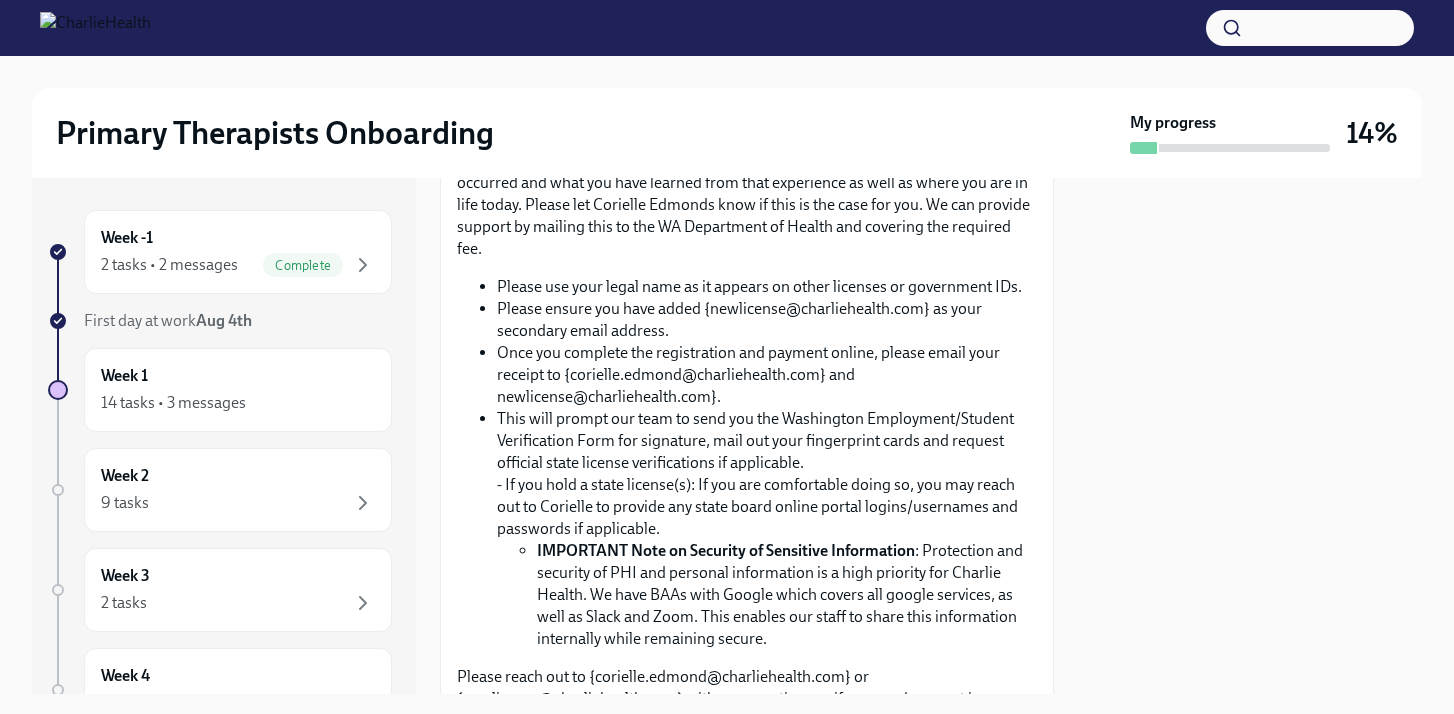 click on "This will prompt our team to send you the Washington Employment/Student Verification Form for signature, mail out your fingerprint cards and request official state license verifications if applicable.
- If you hold a state license(s): If you are comfortable doing so, you may reach out to Corielle to provide any state board online portal logins/usernames and passwords if applicable.
IMPORTANT Note on Security of Sensitive Information : Protection and security of PHI and personal information is a high priority for Charlie Health. We have BAAs with Google which covers all google services, as well as Slack and Zoom. This enables our staff to share this information internally while remaining secure." at bounding box center (767, 529) 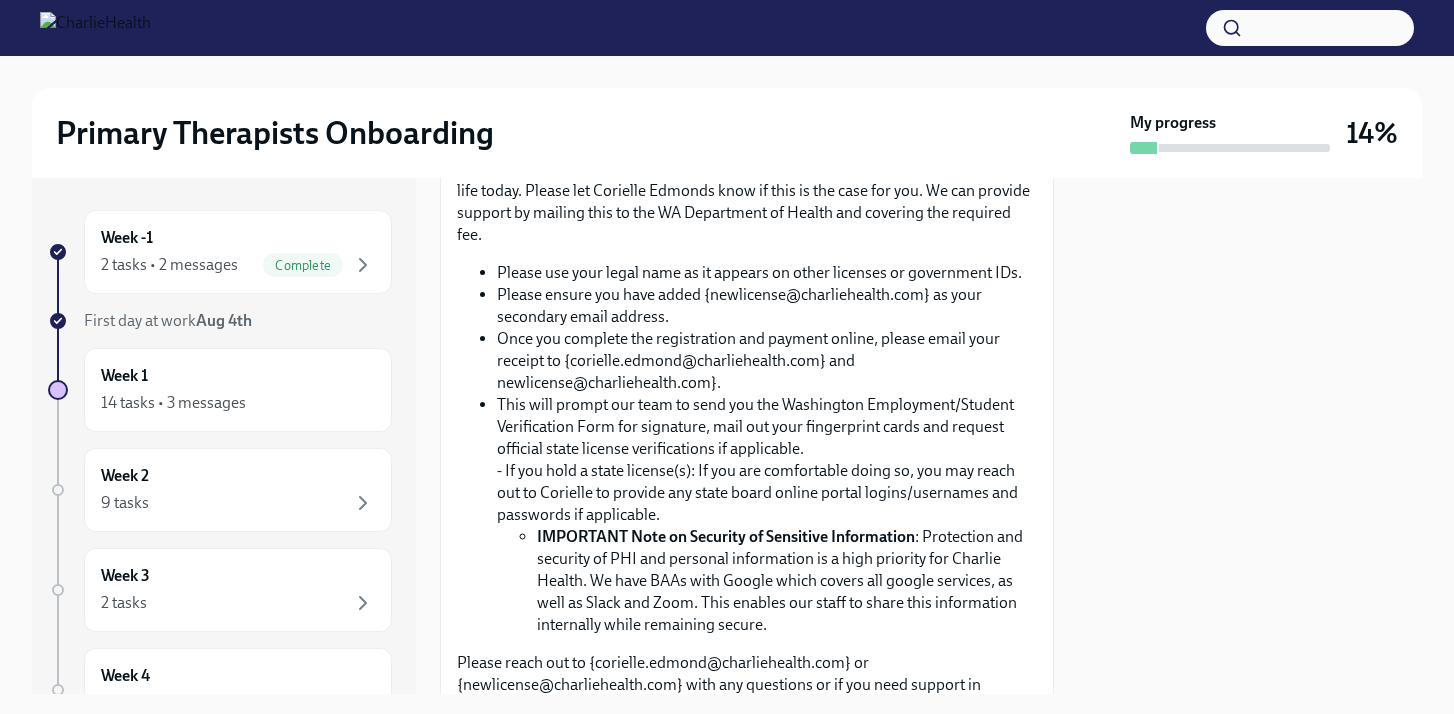 scroll, scrollTop: 698, scrollLeft: 0, axis: vertical 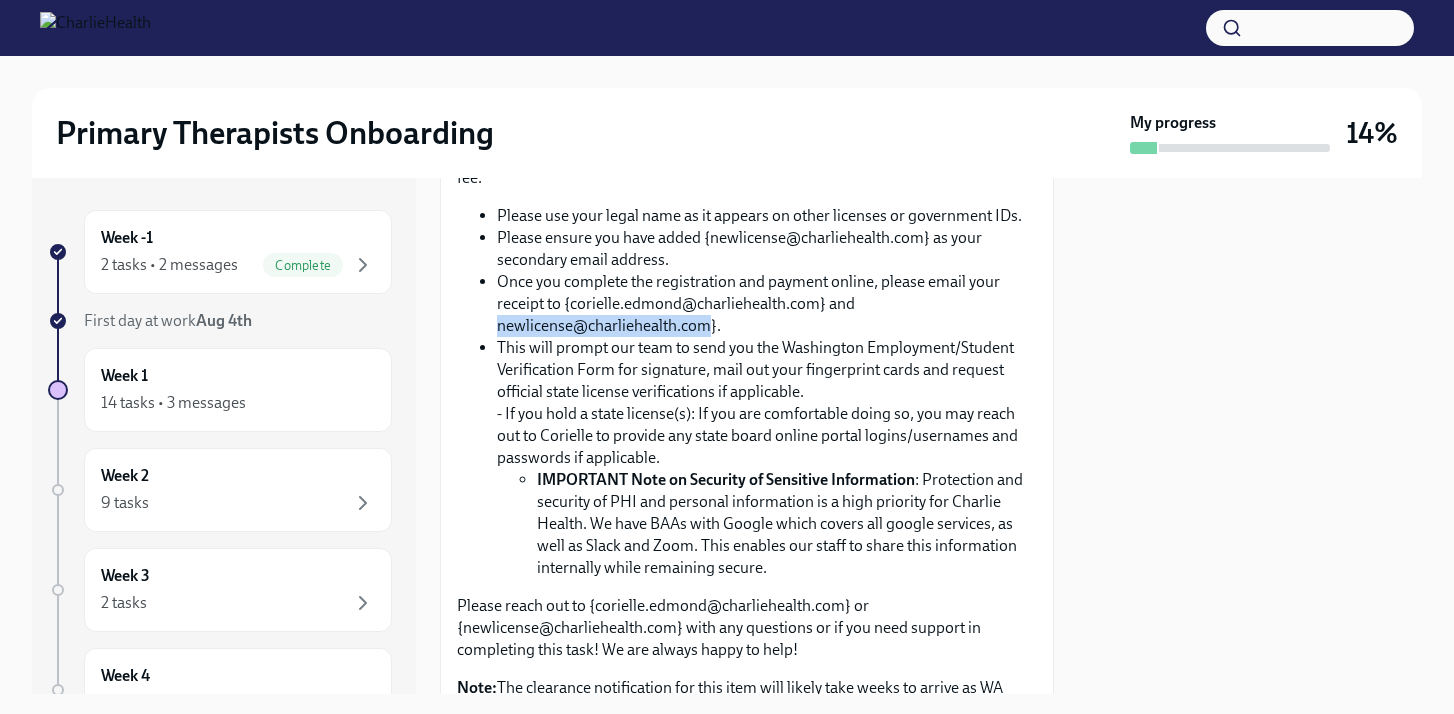 drag, startPoint x: 498, startPoint y: 302, endPoint x: 705, endPoint y: 298, distance: 207.03865 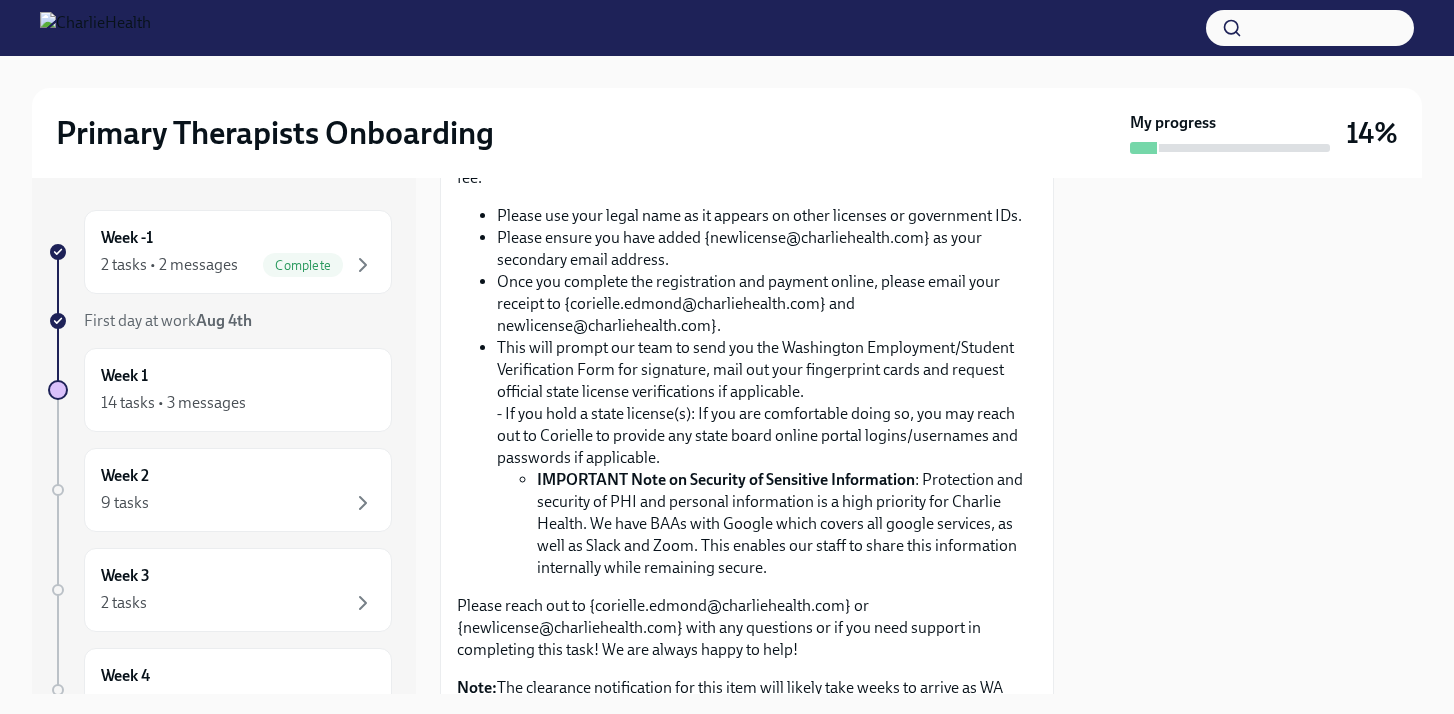 click on "This will prompt our team to send you the Washington Employment/Student Verification Form for signature, mail out your fingerprint cards and request official state license verifications if applicable.
- If you hold a state license(s): If you are comfortable doing so, you may reach out to Corielle to provide any state board online portal logins/usernames and passwords if applicable.
IMPORTANT Note on Security of Sensitive Information : Protection and security of PHI and personal information is a high priority for Charlie Health. We have BAAs with Google which covers all google services, as well as Slack and Zoom. This enables our staff to share this information internally while remaining secure." at bounding box center [767, 458] 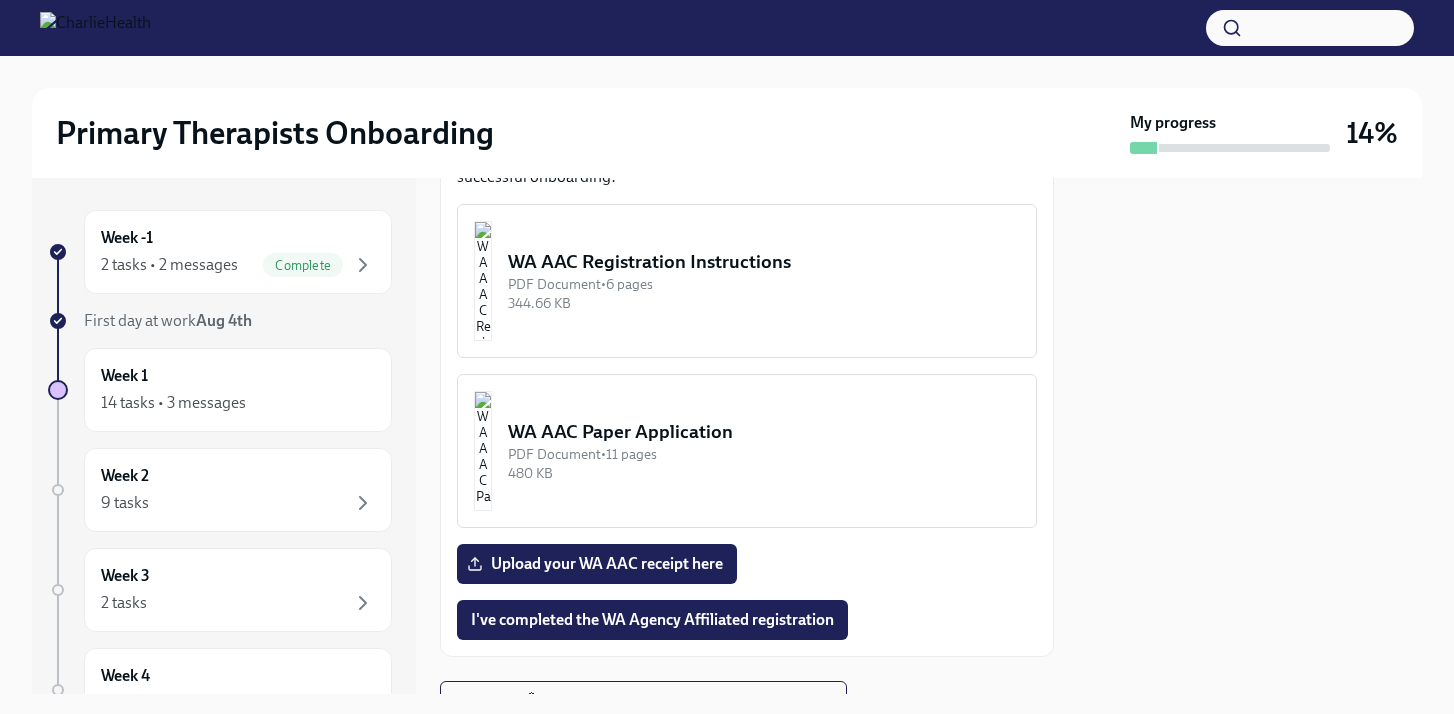scroll, scrollTop: 1322, scrollLeft: 0, axis: vertical 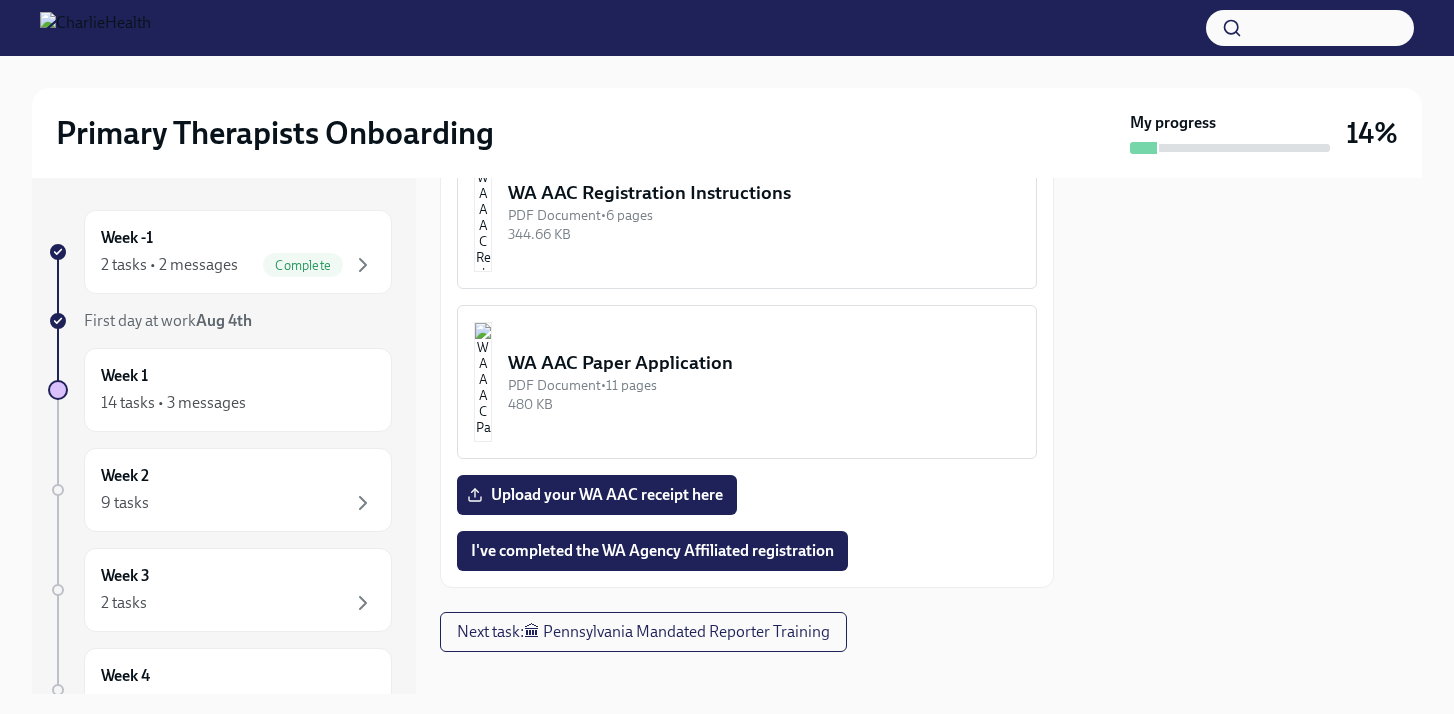 click on "WA AAC Registration Instructions PDF Document  •  6 pages 344.66 KB" at bounding box center [747, 212] 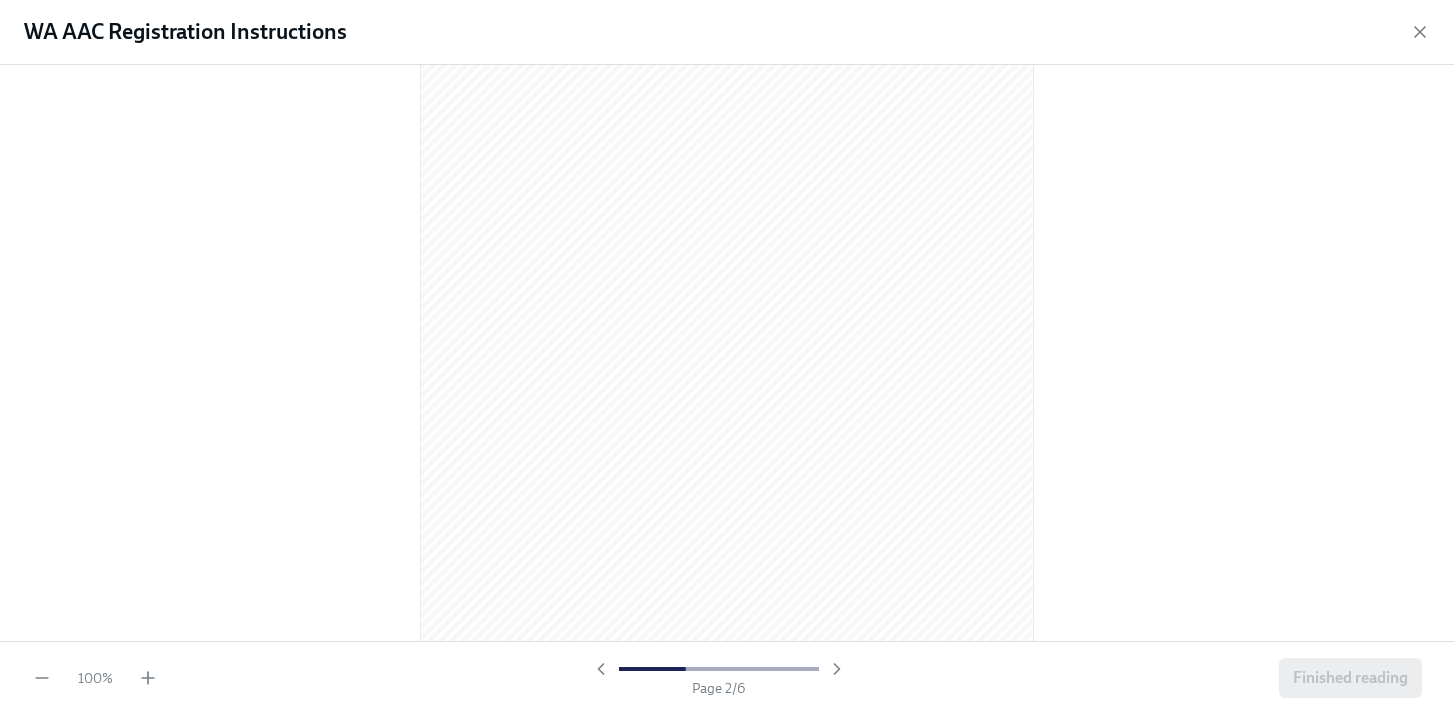 scroll, scrollTop: 924, scrollLeft: 0, axis: vertical 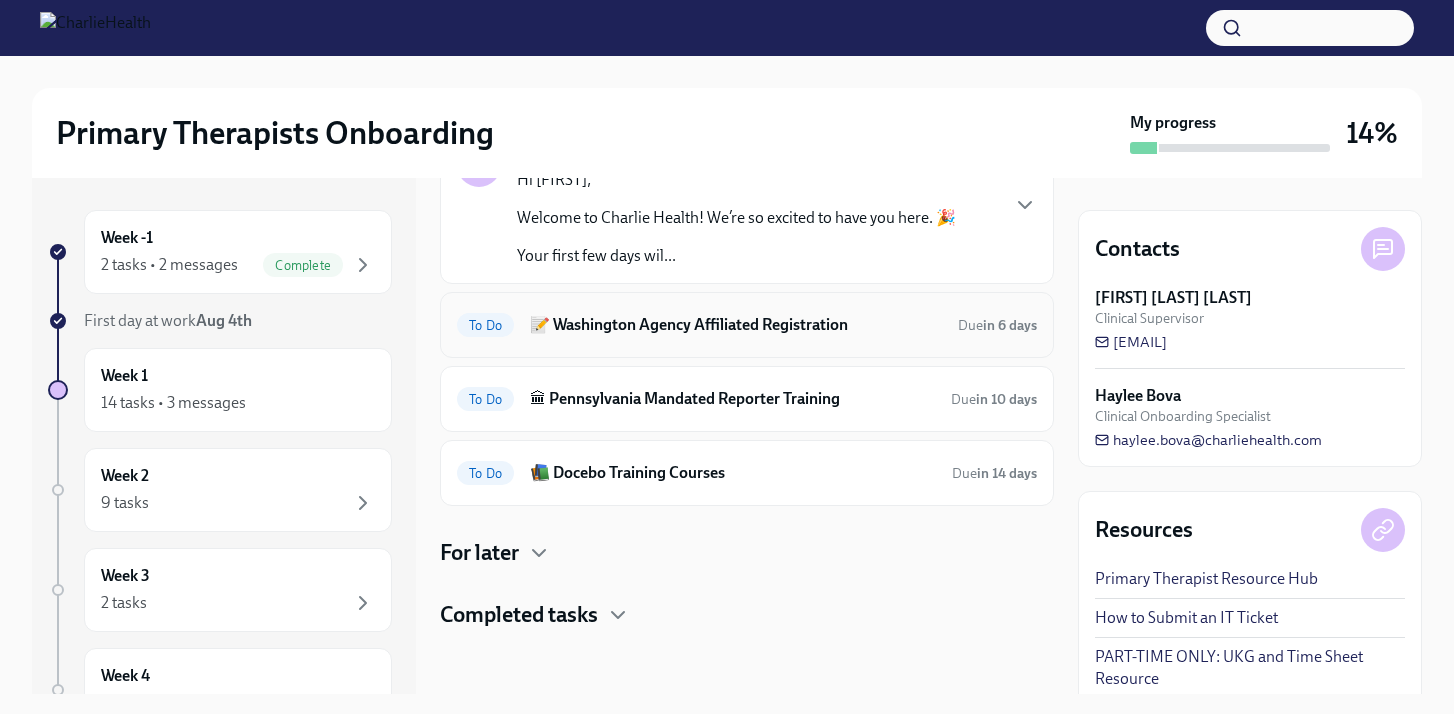 click on "📝 Washington Agency Affiliated Registration" at bounding box center (736, 325) 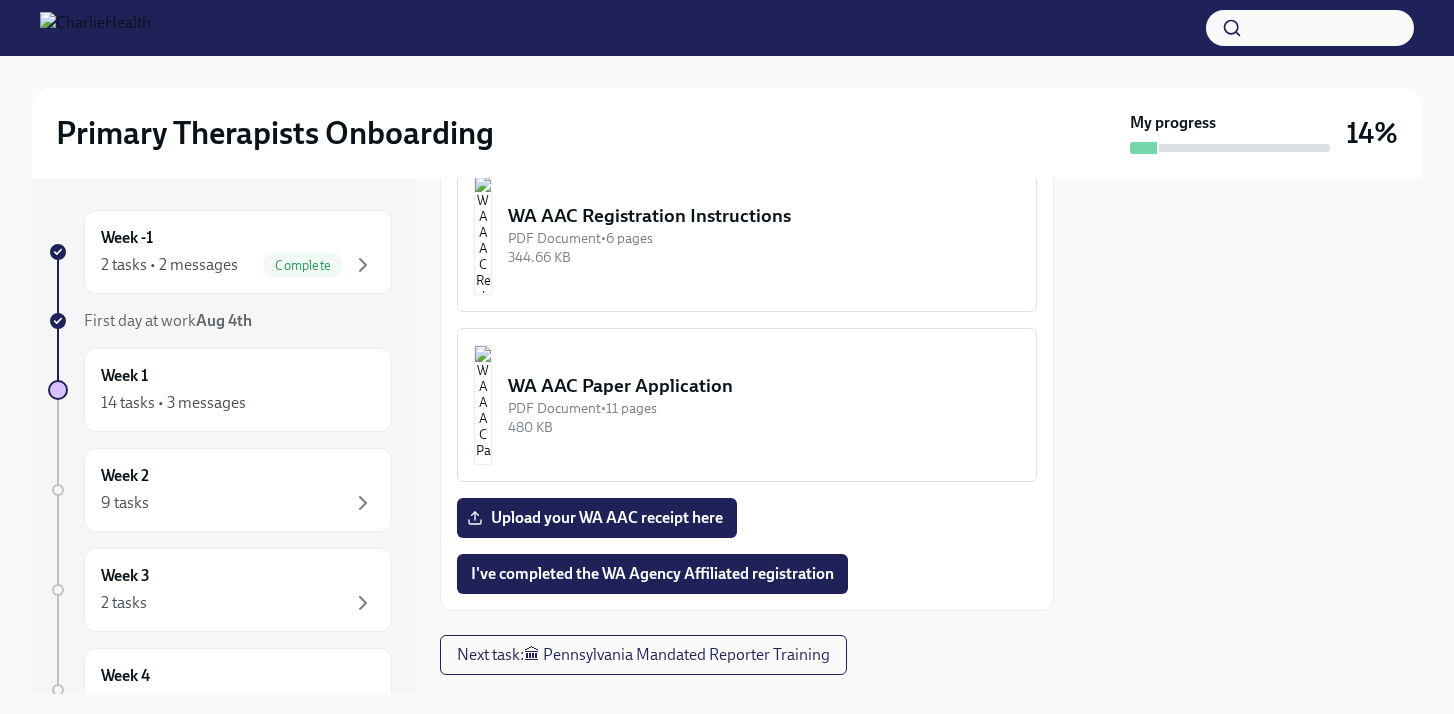 scroll, scrollTop: 1322, scrollLeft: 0, axis: vertical 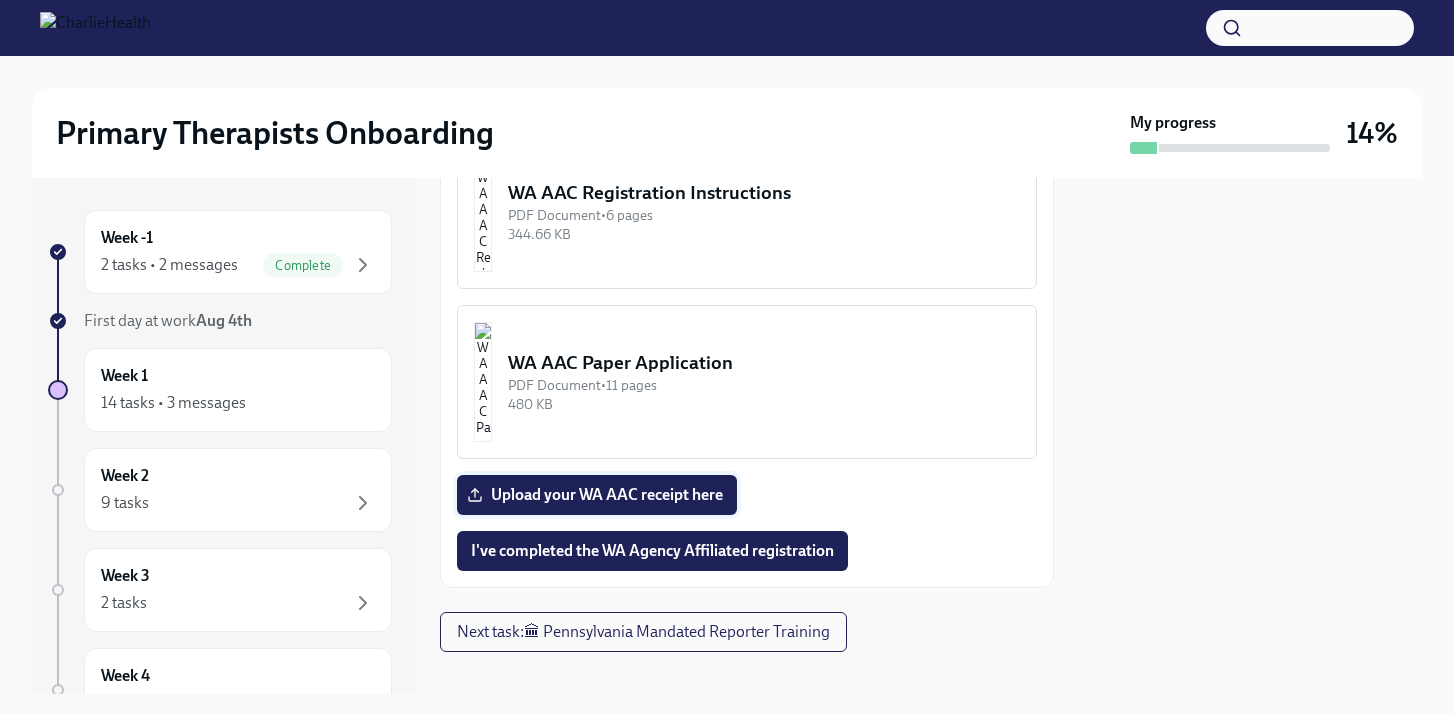 click on "Upload  your WA AAC receipt here" at bounding box center (597, 495) 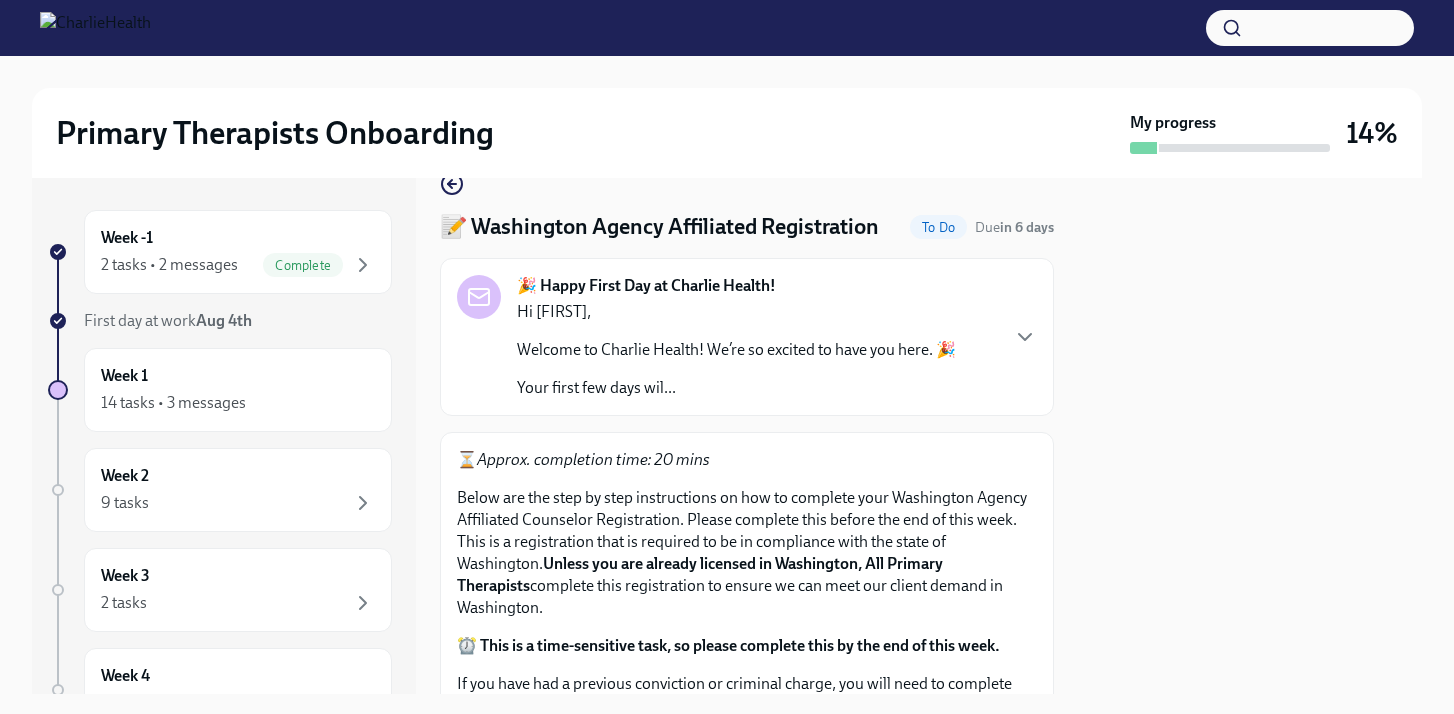 scroll, scrollTop: 37, scrollLeft: 0, axis: vertical 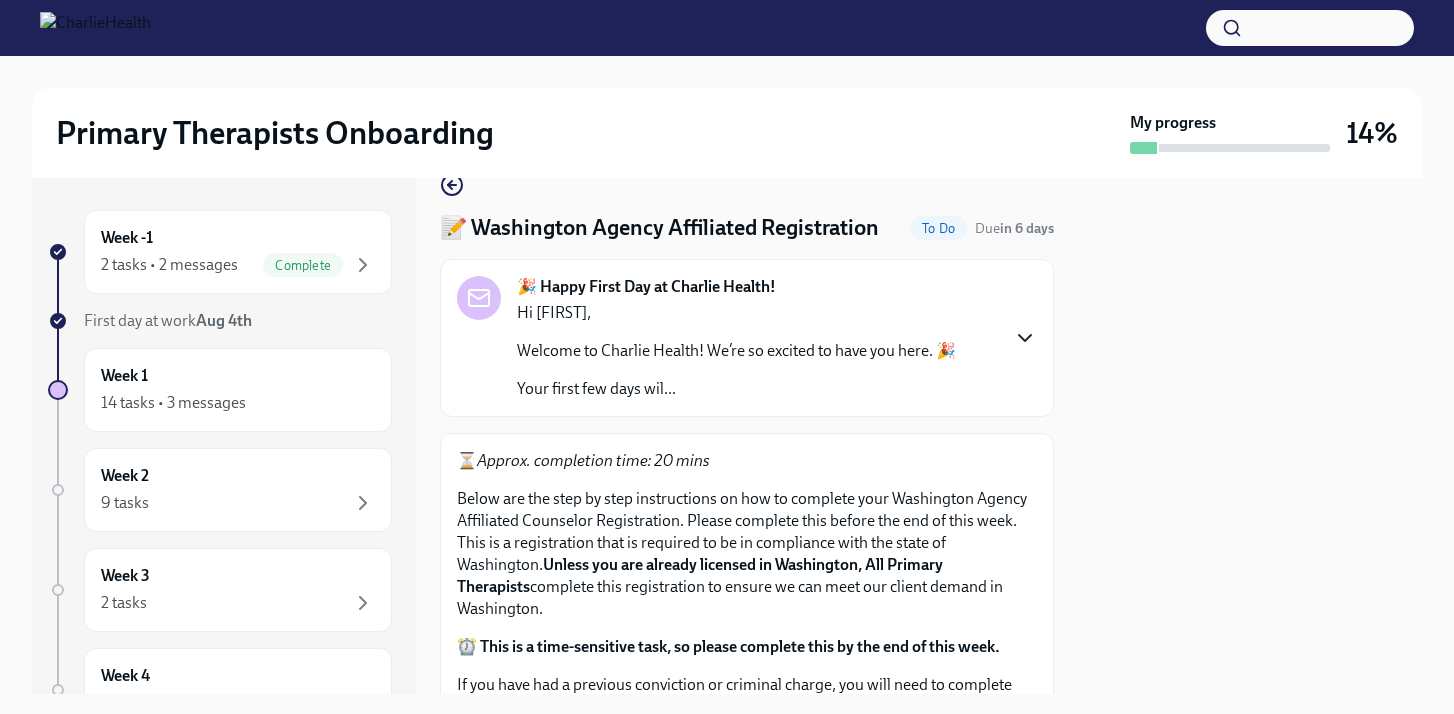 click 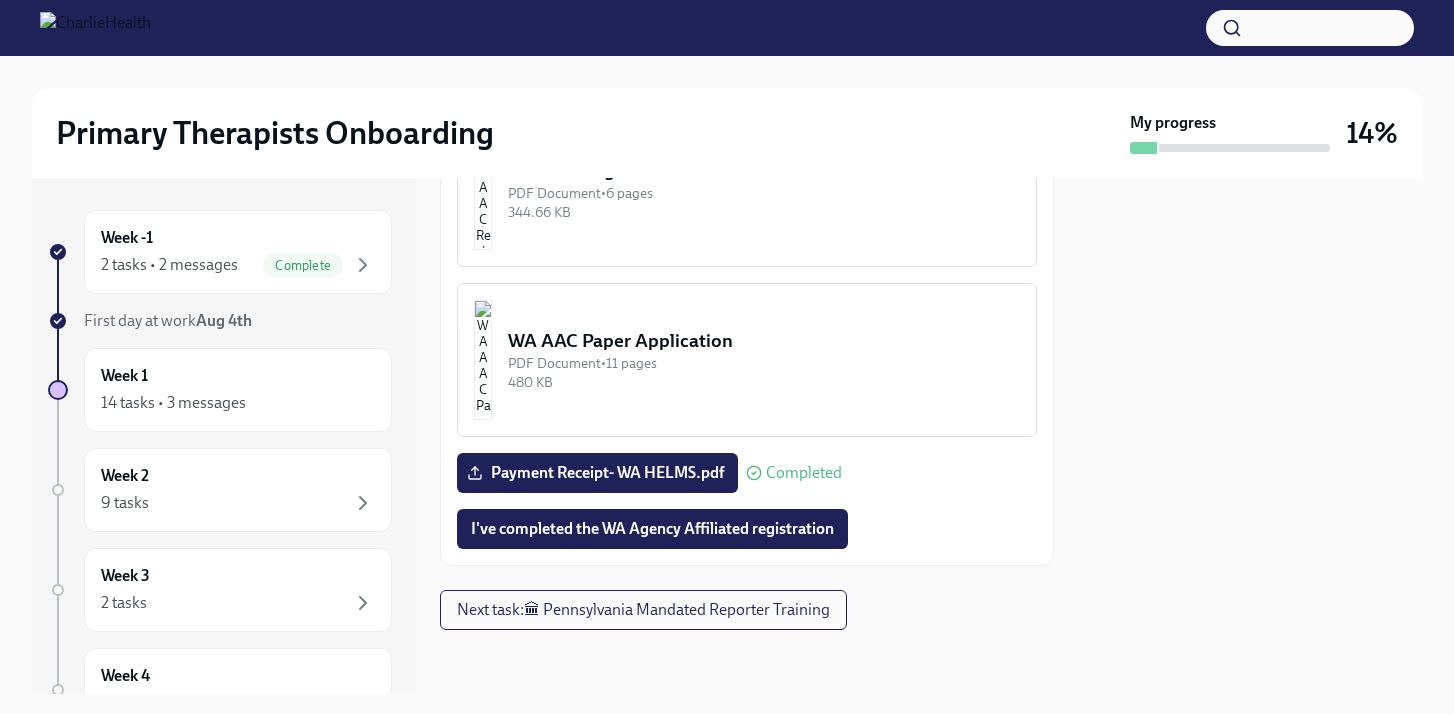 scroll, scrollTop: 2969, scrollLeft: 0, axis: vertical 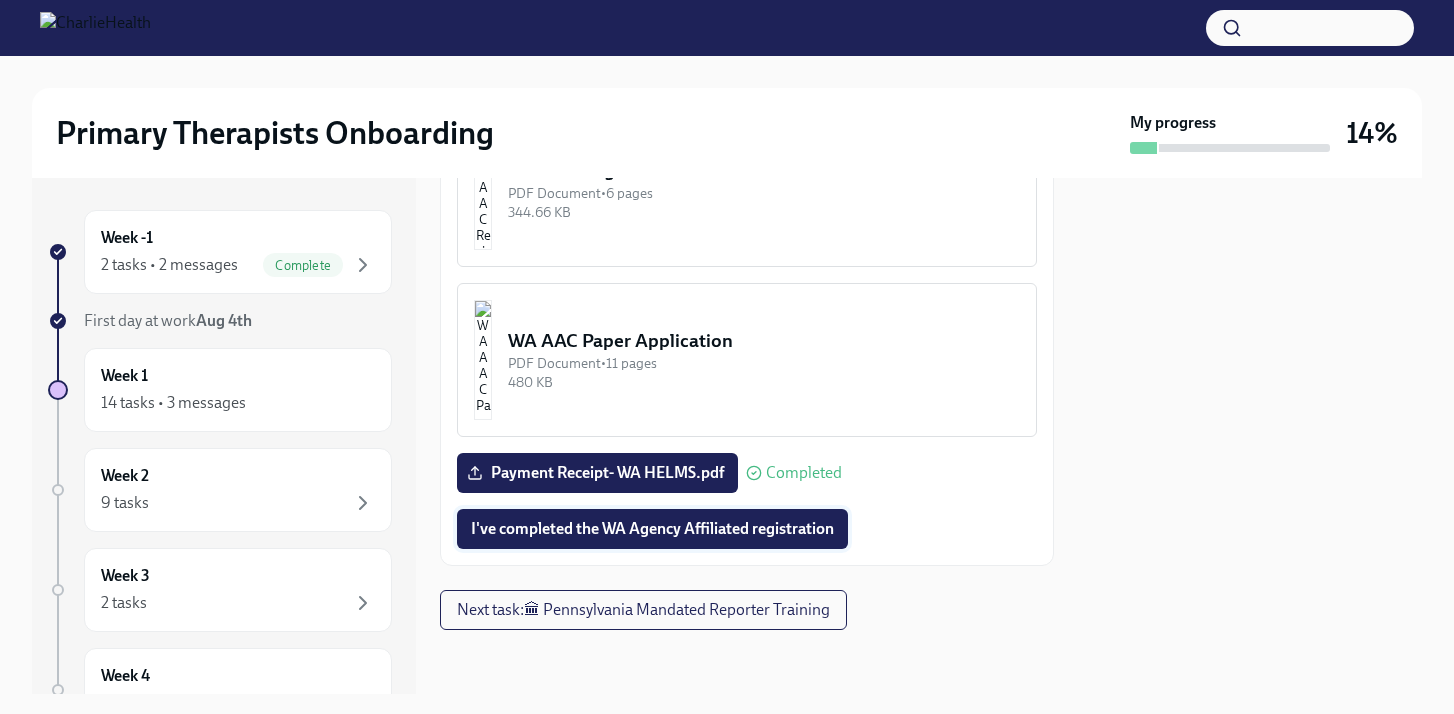 click on "I've completed the WA Agency Affiliated registration" at bounding box center (652, 529) 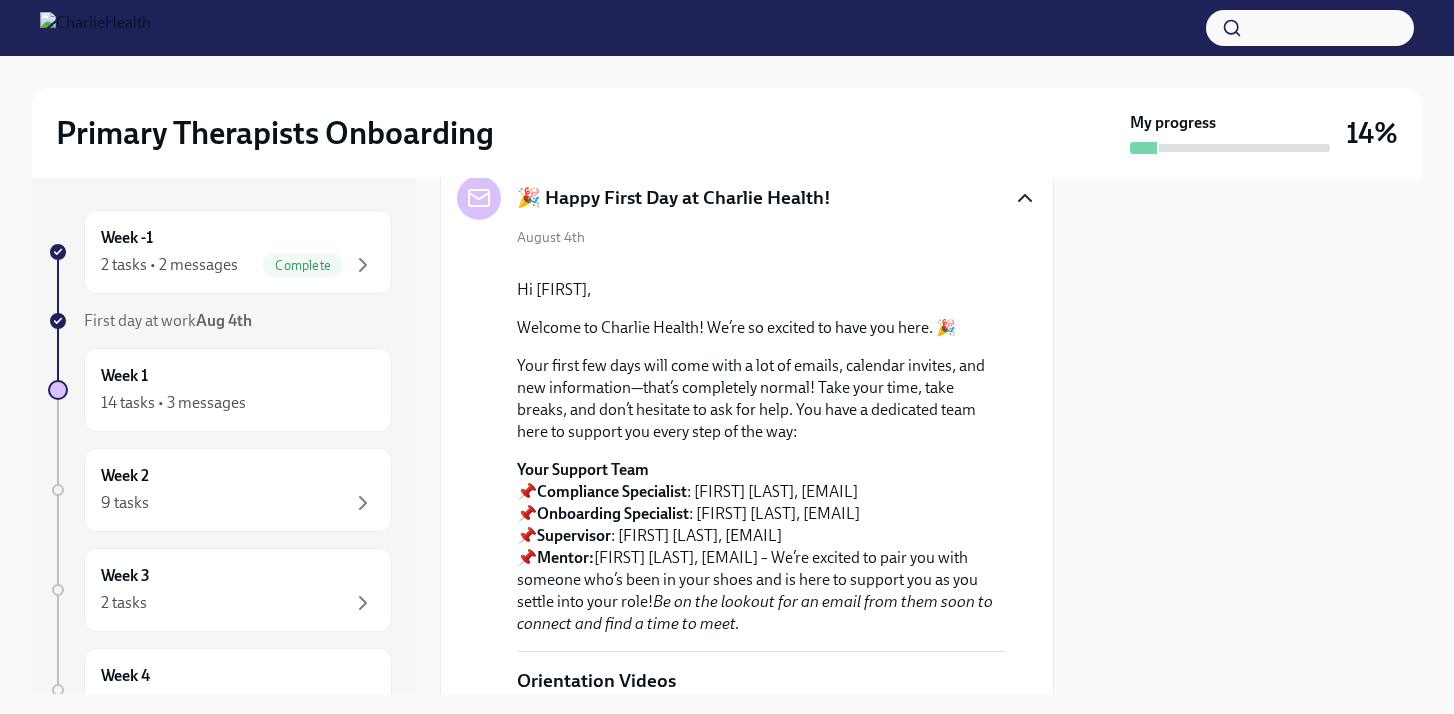 scroll, scrollTop: 0, scrollLeft: 0, axis: both 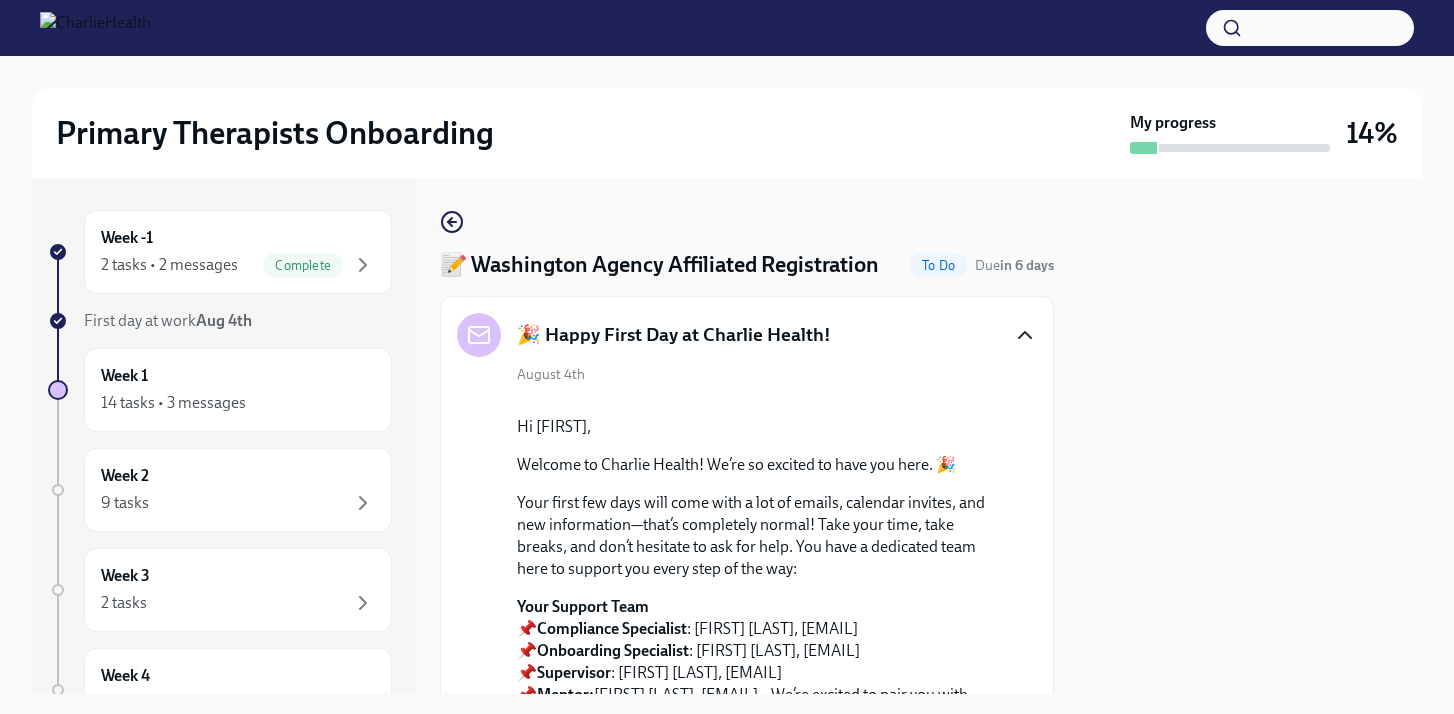 click 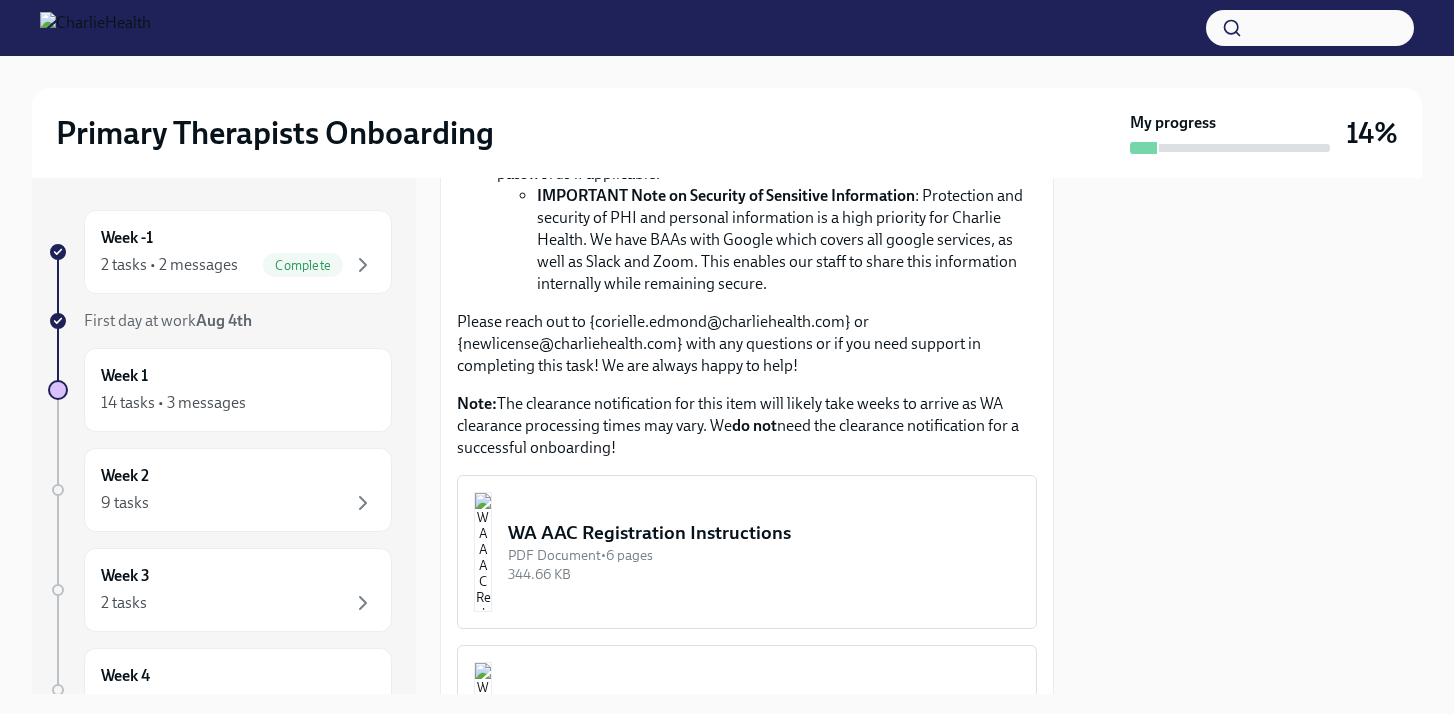 scroll, scrollTop: 1322, scrollLeft: 0, axis: vertical 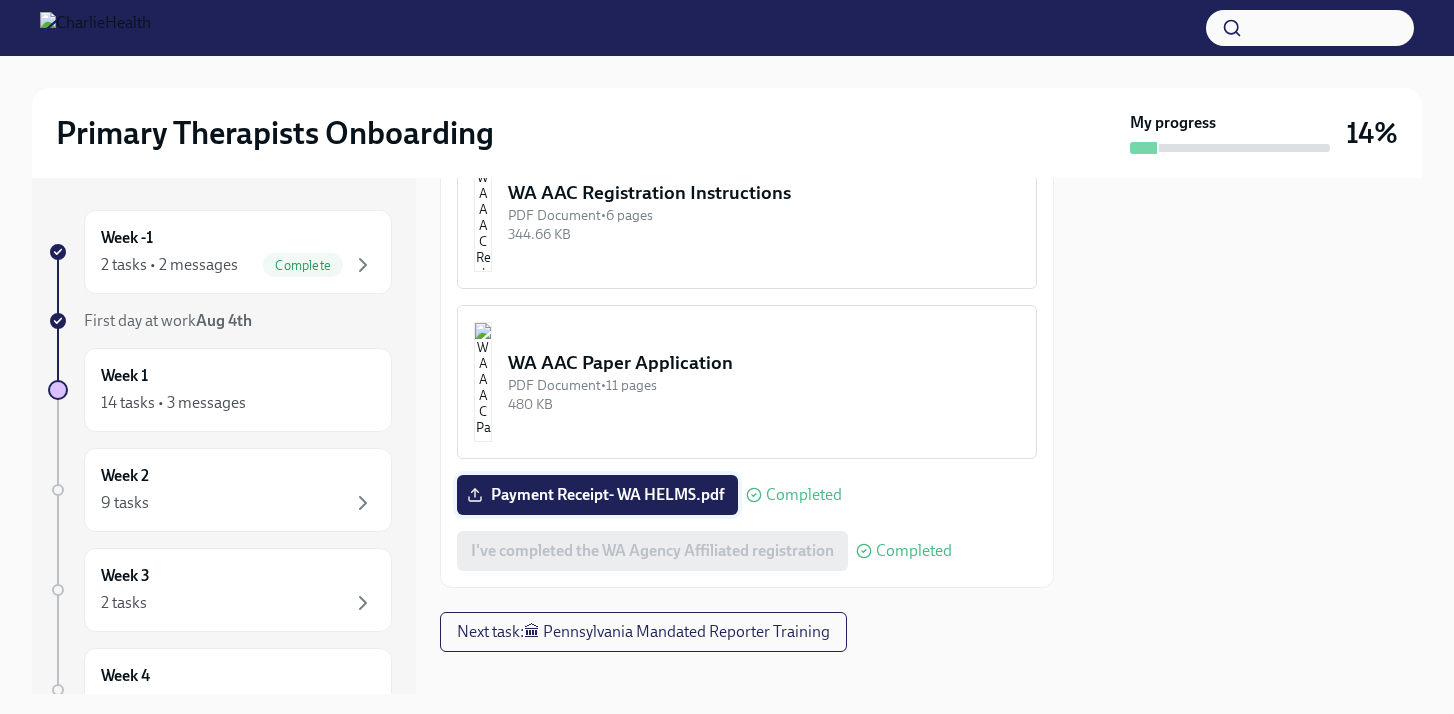 click on "Payment Receipt- WA HELMS.pdf" at bounding box center (597, 495) 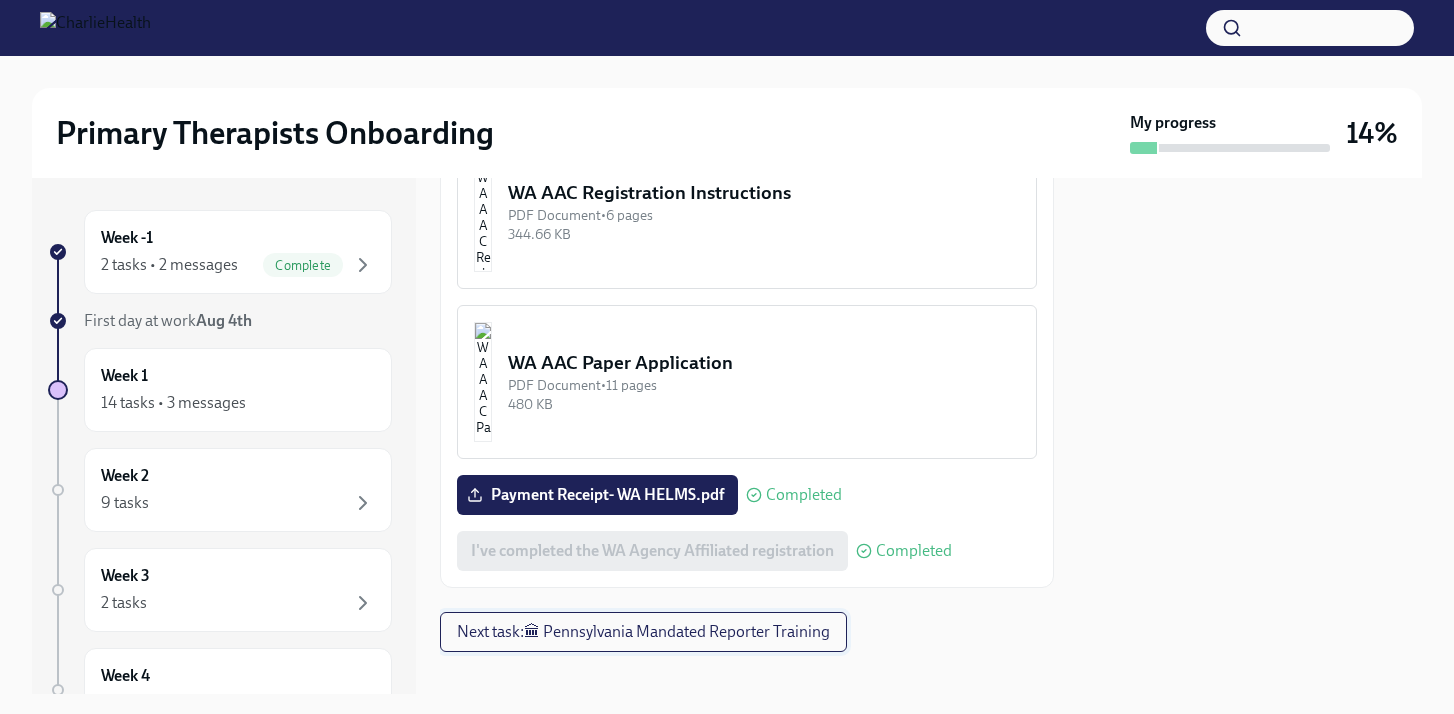 click on "Next task :  🏛 Pennsylvania Mandated Reporter Training" at bounding box center (643, 632) 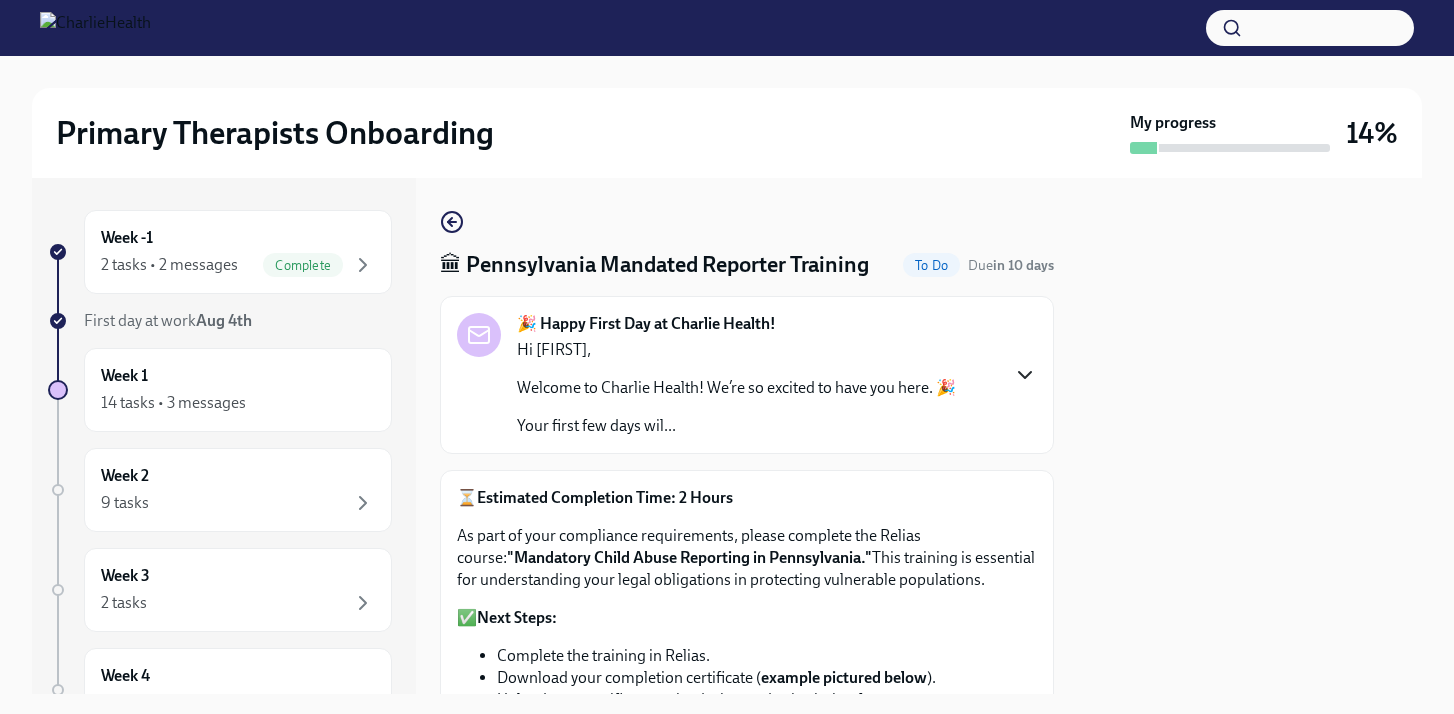 click 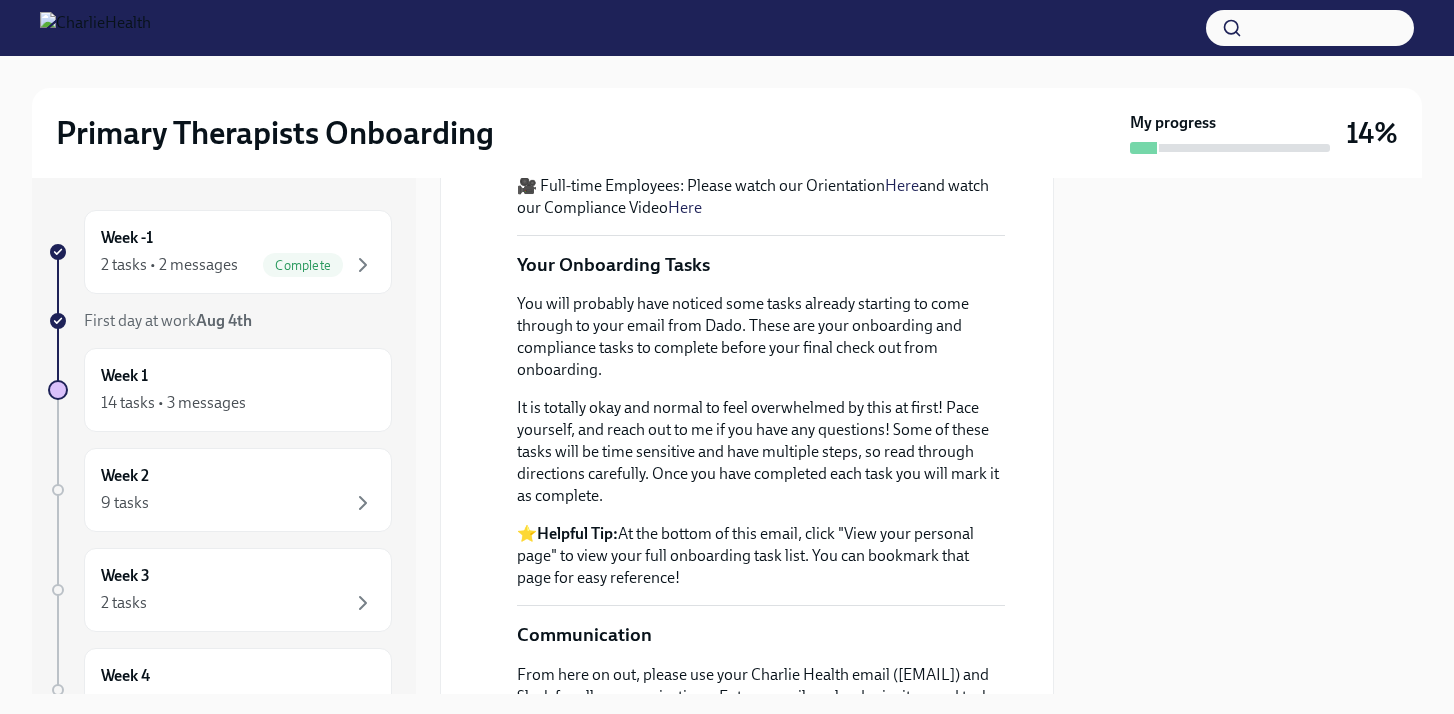 scroll, scrollTop: 0, scrollLeft: 0, axis: both 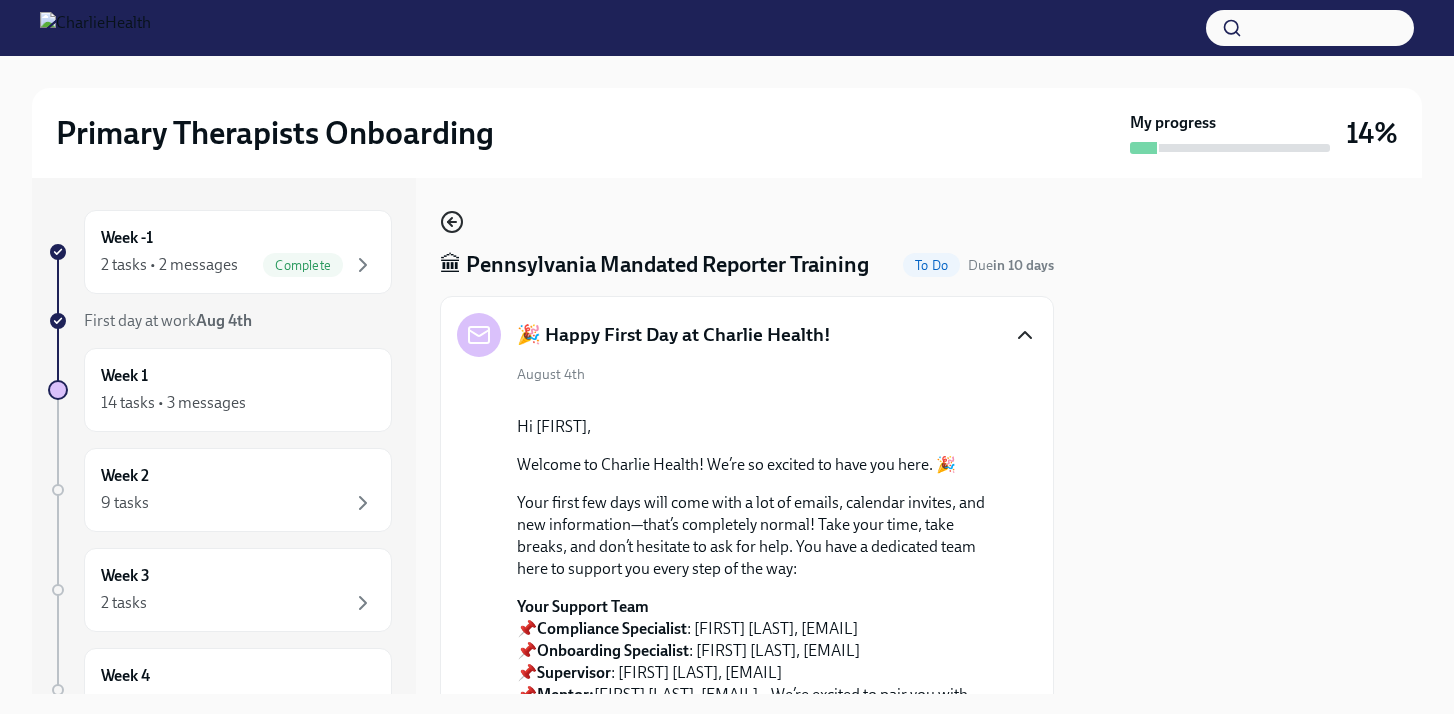 click 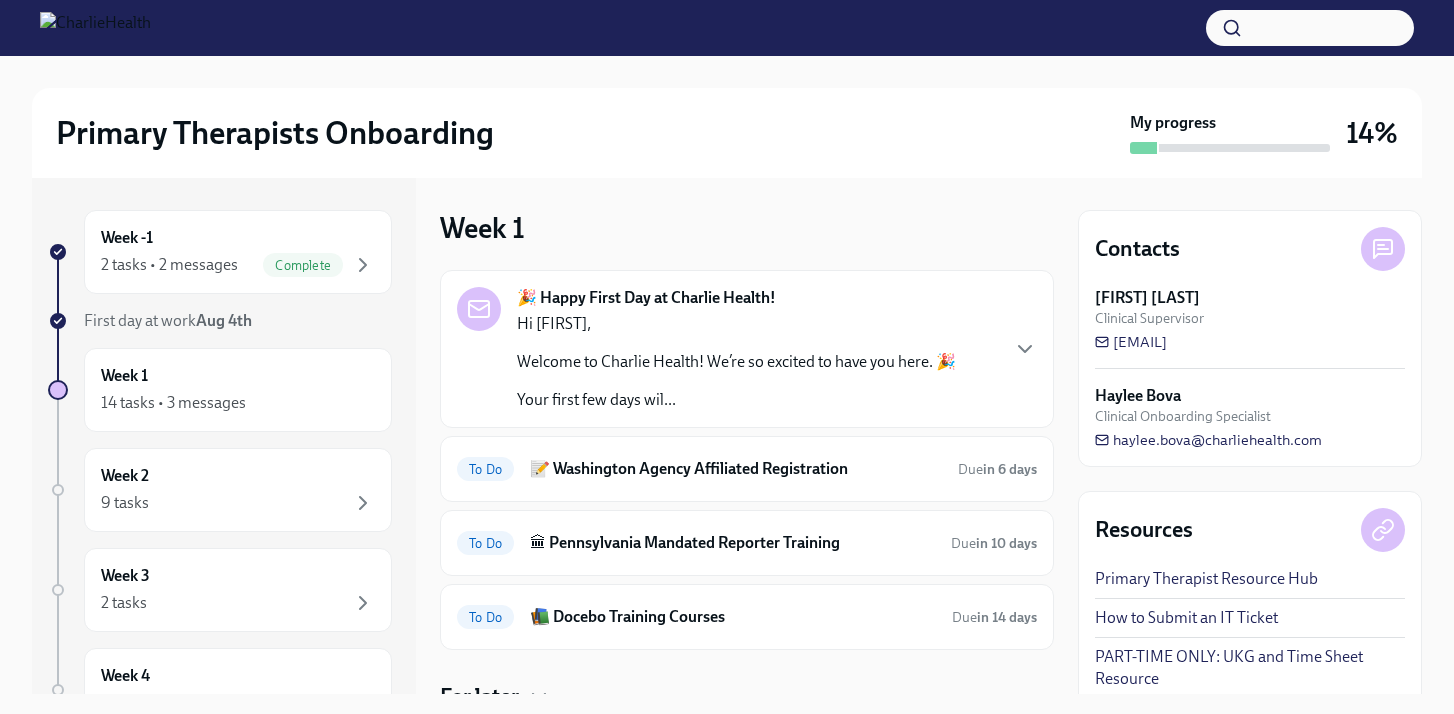scroll, scrollTop: 144, scrollLeft: 0, axis: vertical 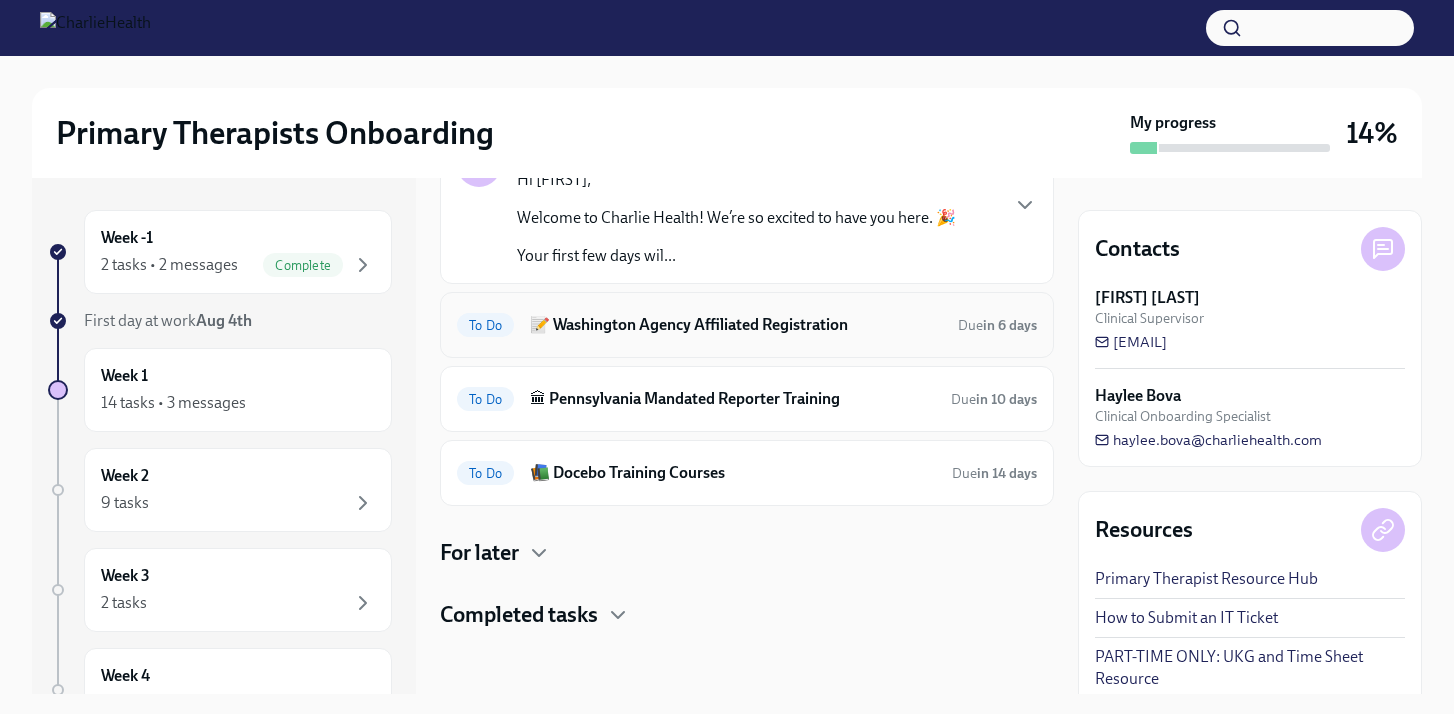 click on "📝 Washington Agency Affiliated Registration" at bounding box center [736, 325] 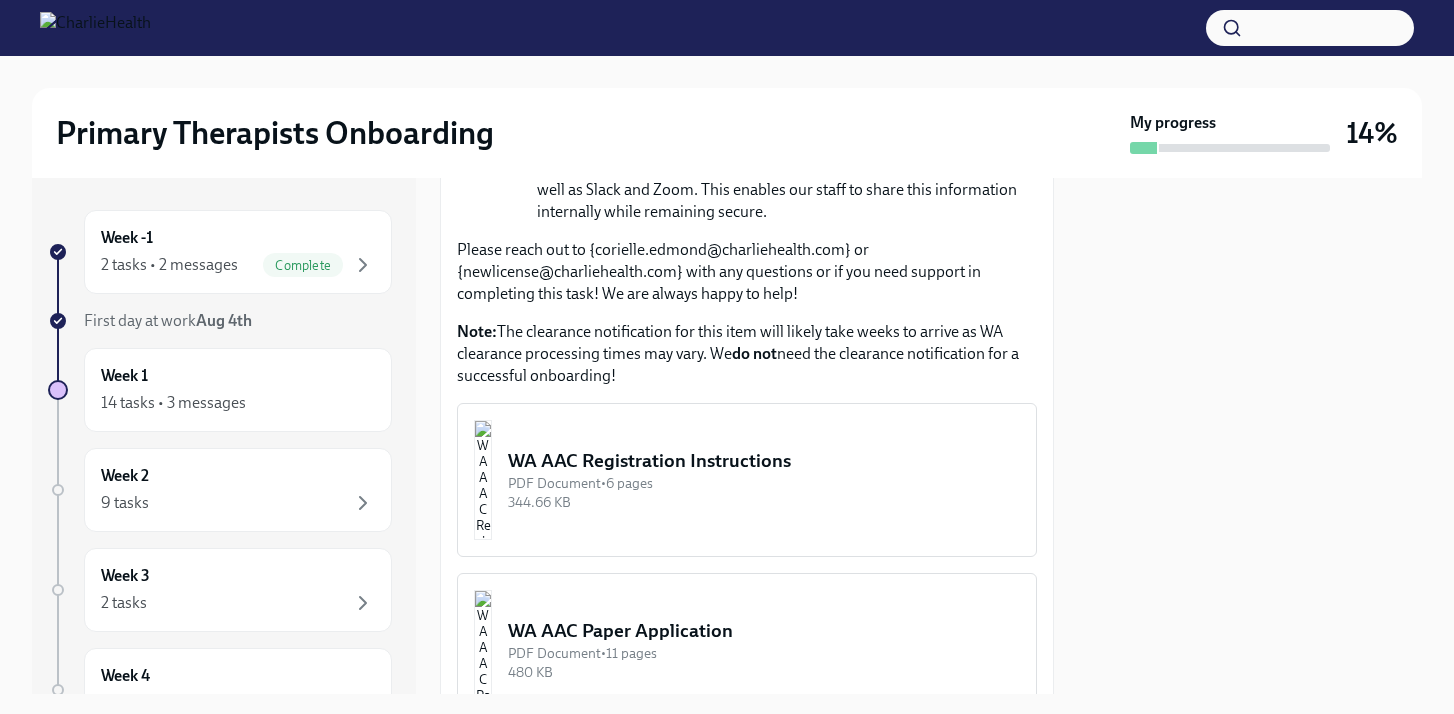 scroll, scrollTop: 1322, scrollLeft: 0, axis: vertical 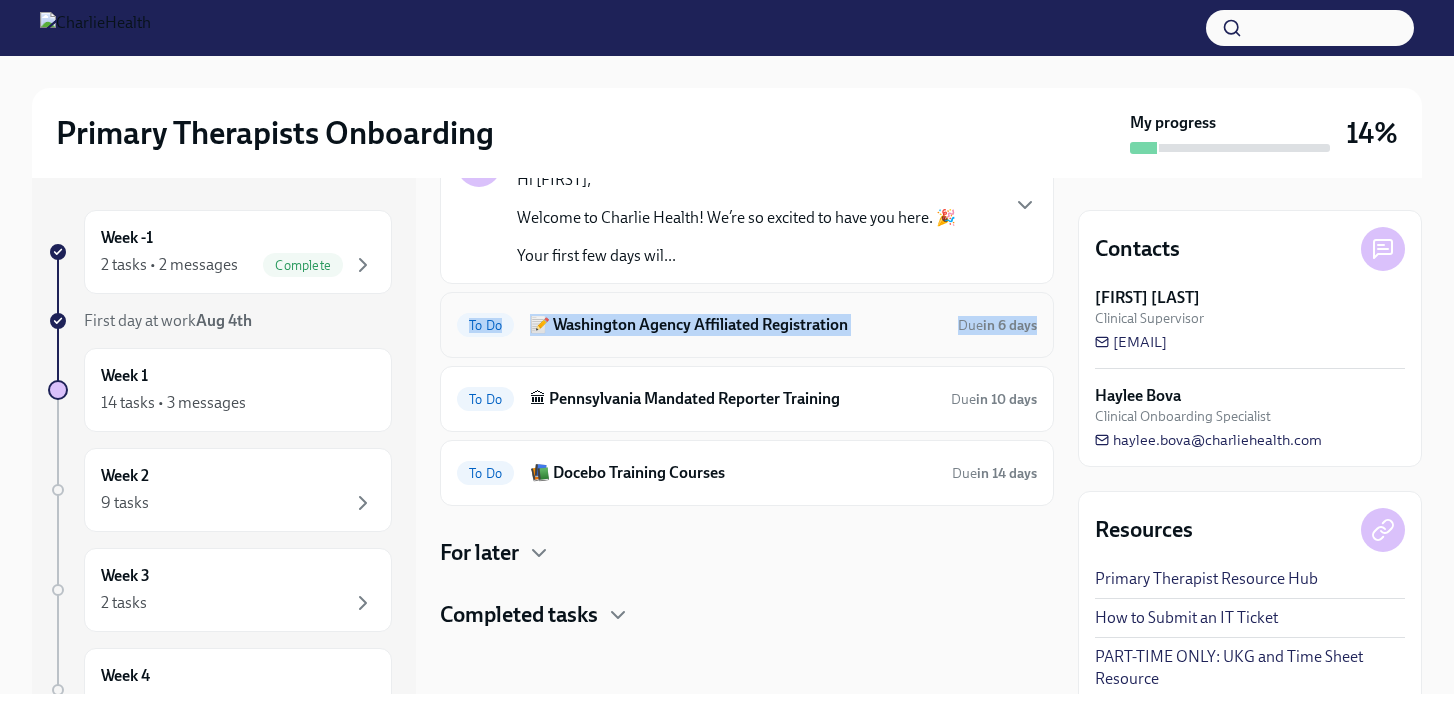 click on "📝 Washington Agency Affiliated Registration" at bounding box center [736, 325] 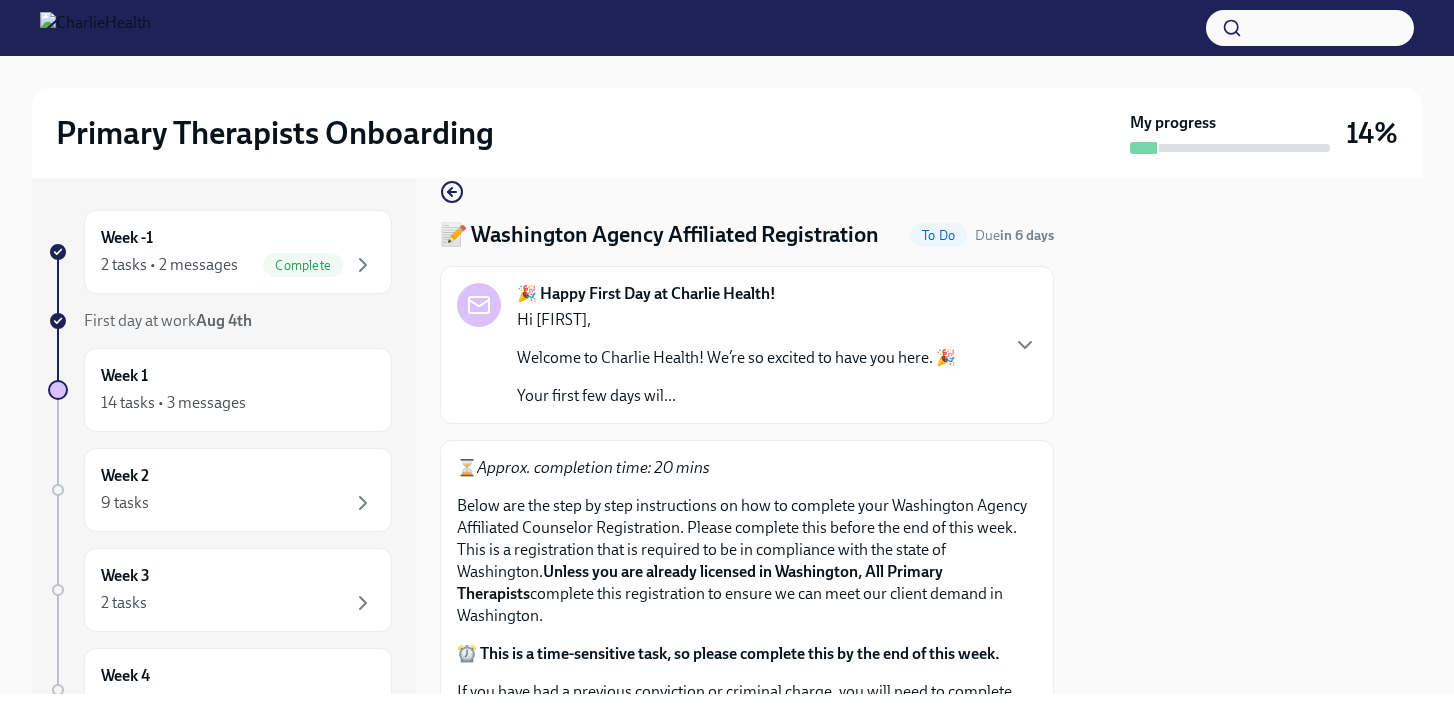 scroll, scrollTop: 0, scrollLeft: 0, axis: both 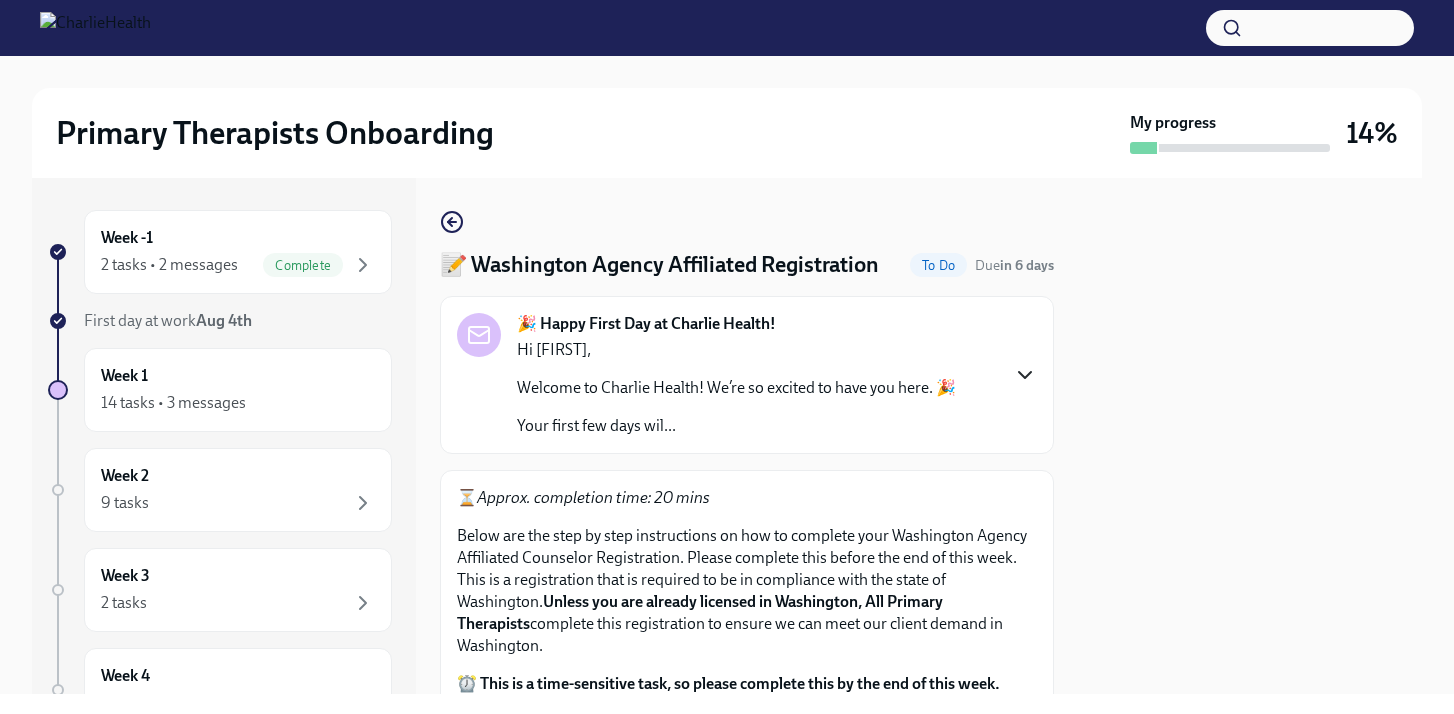 click 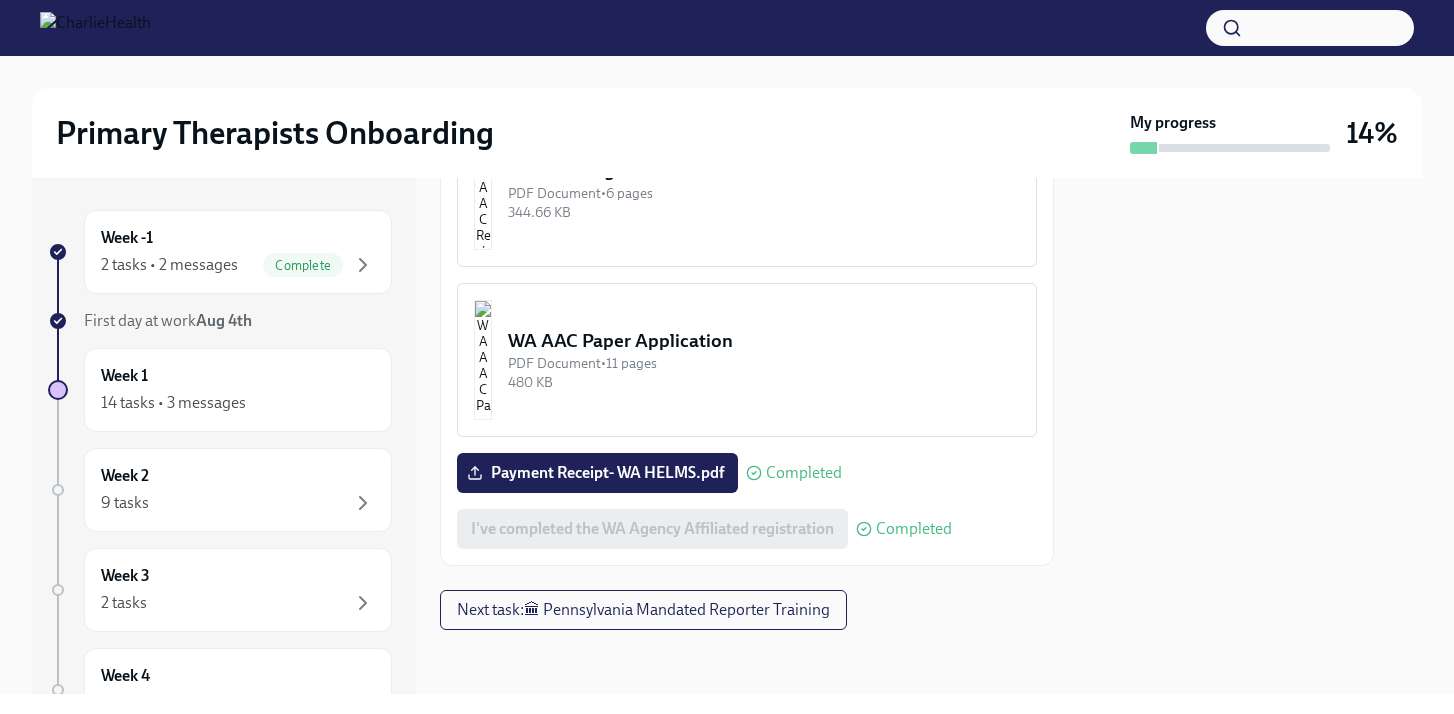 scroll, scrollTop: 2969, scrollLeft: 0, axis: vertical 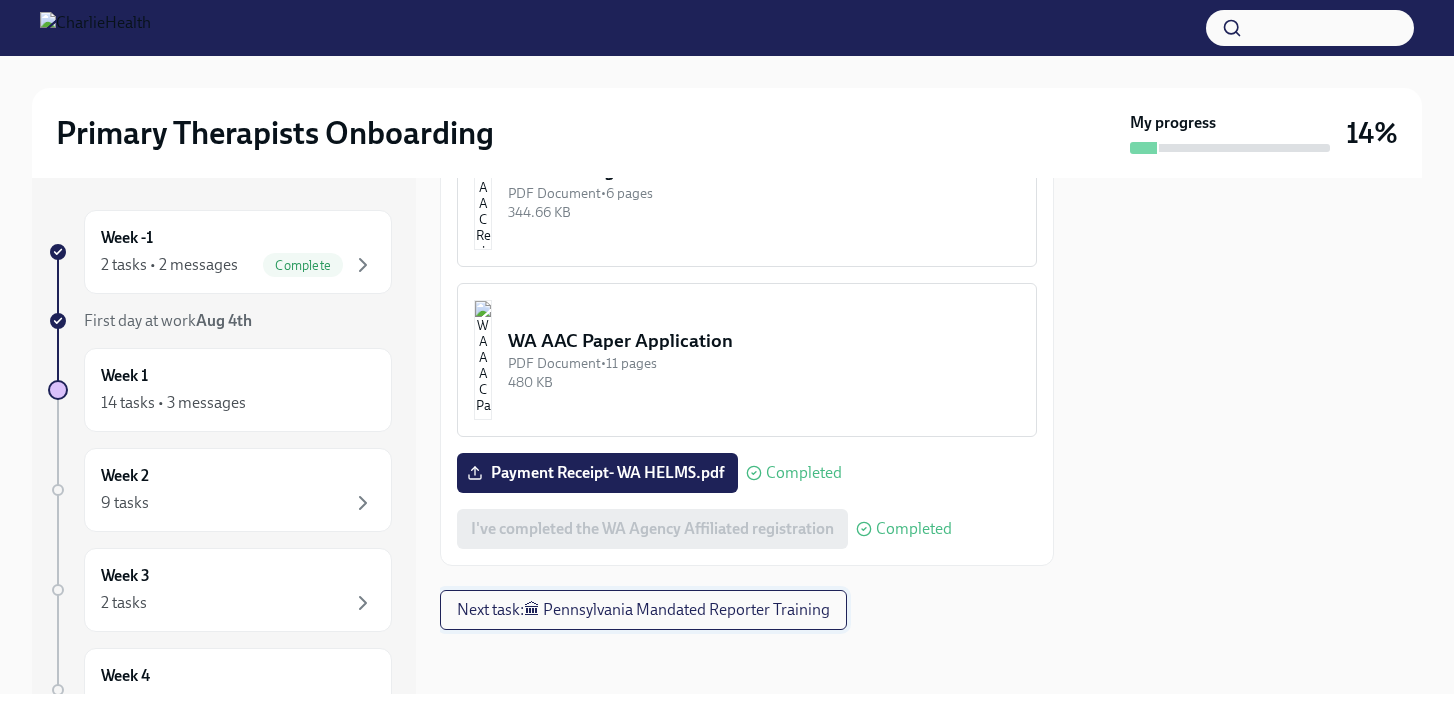 click on "Next task :  🏛 Pennsylvania Mandated Reporter Training" at bounding box center (643, 610) 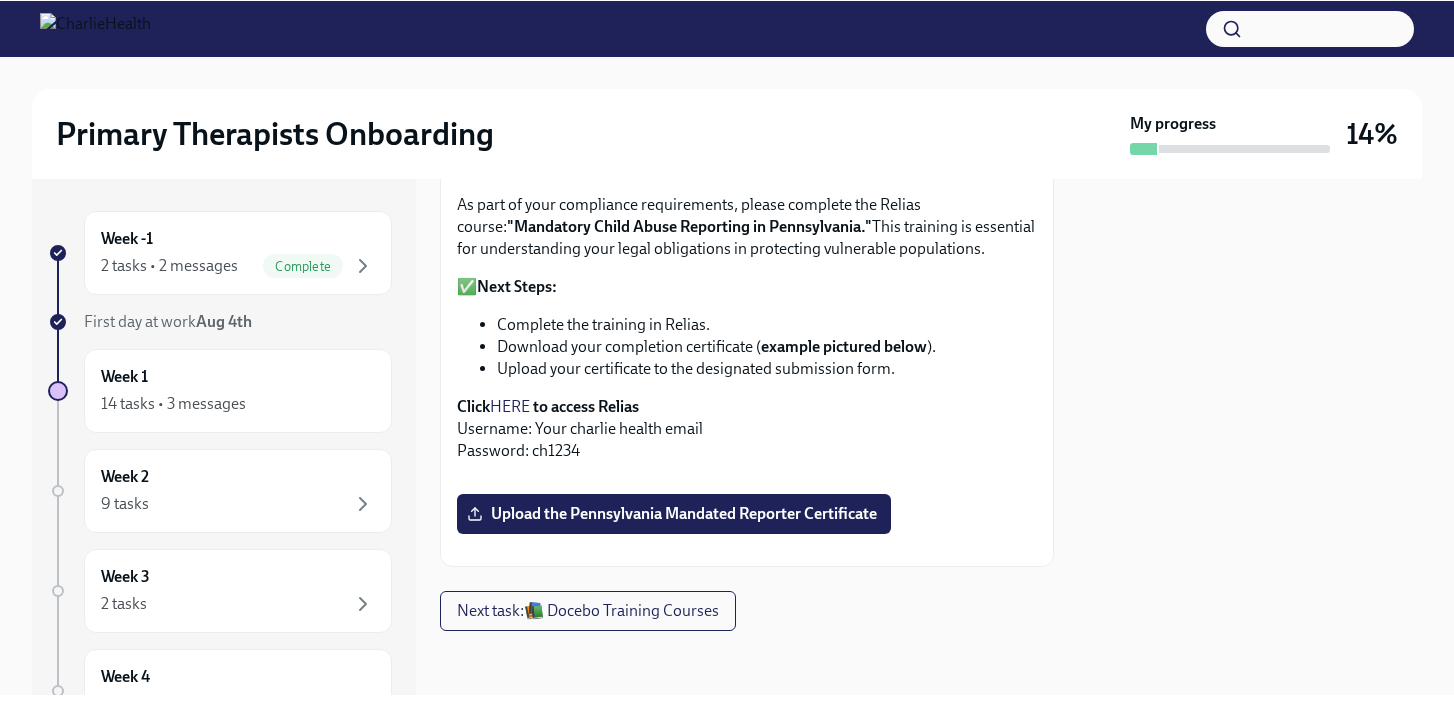 scroll, scrollTop: 2052, scrollLeft: 0, axis: vertical 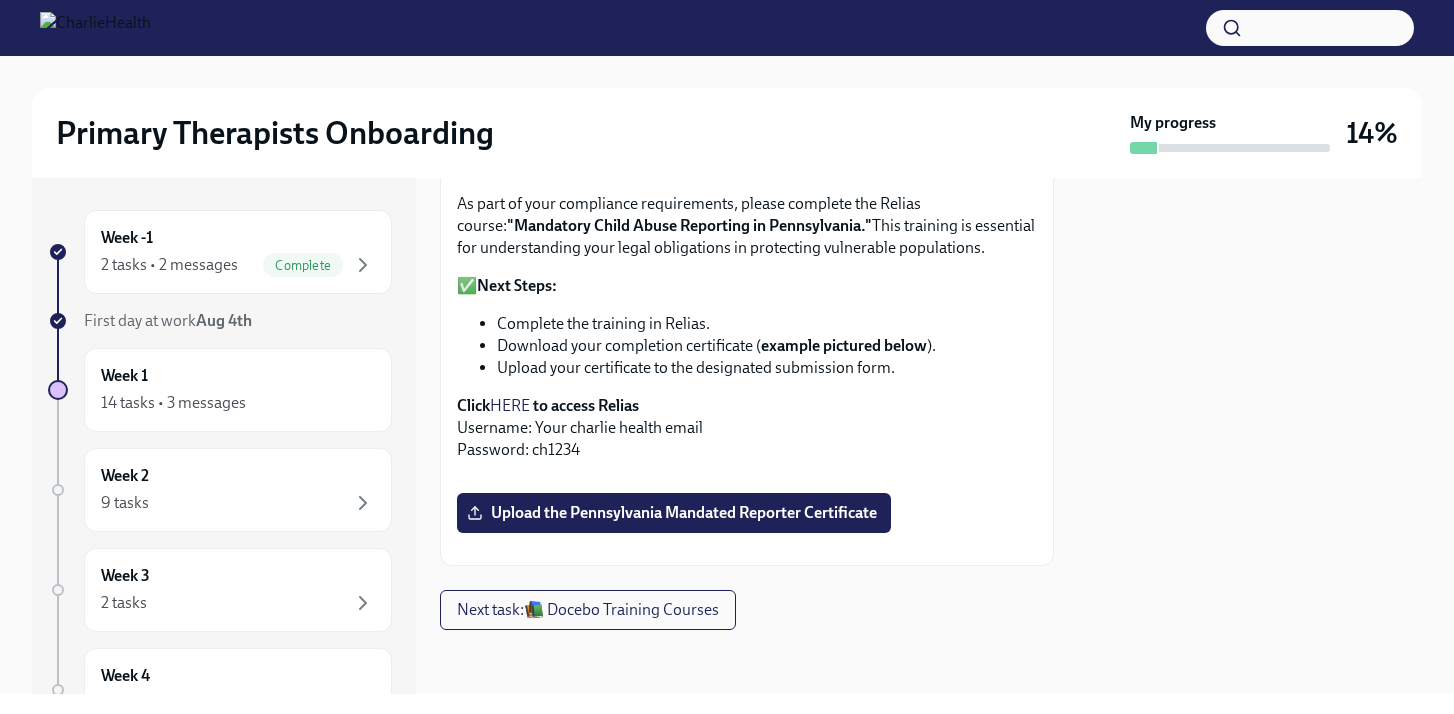 click on "HERE" at bounding box center [510, 405] 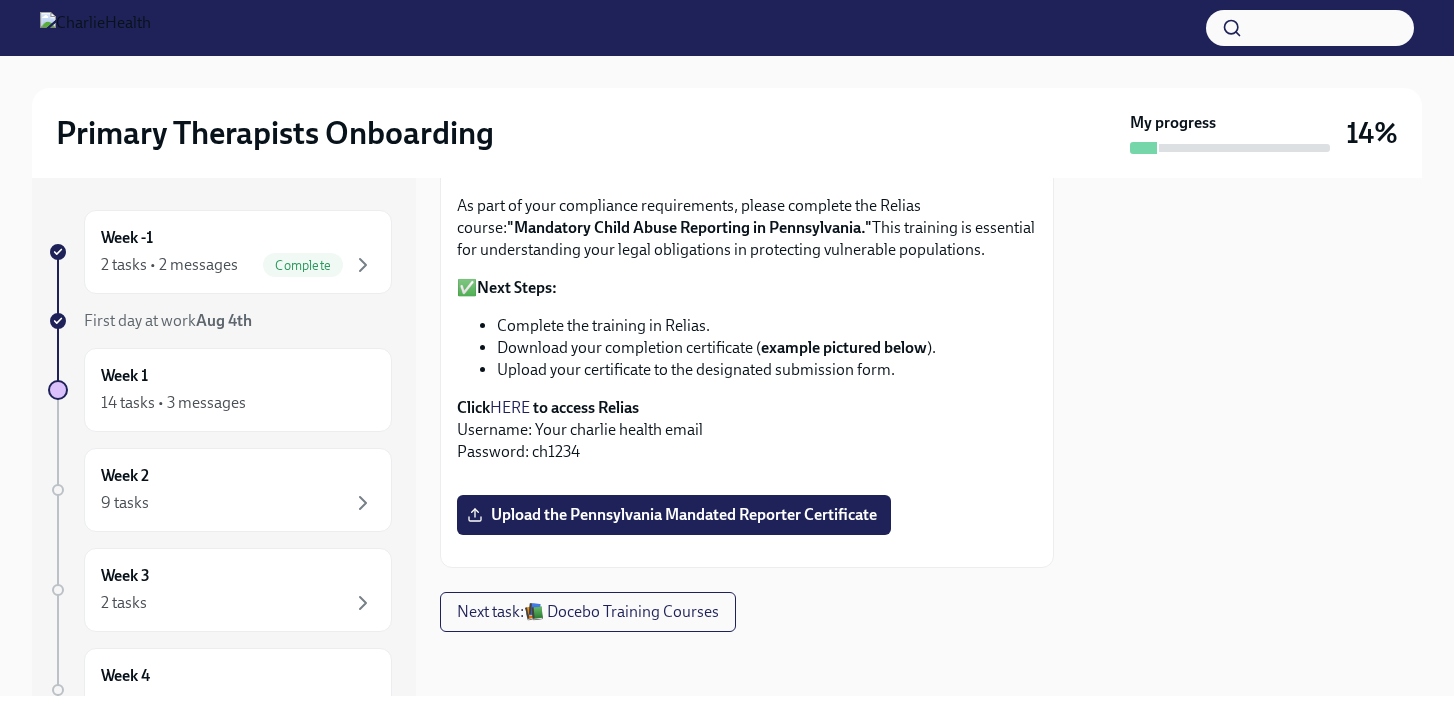 scroll, scrollTop: 2343, scrollLeft: 0, axis: vertical 